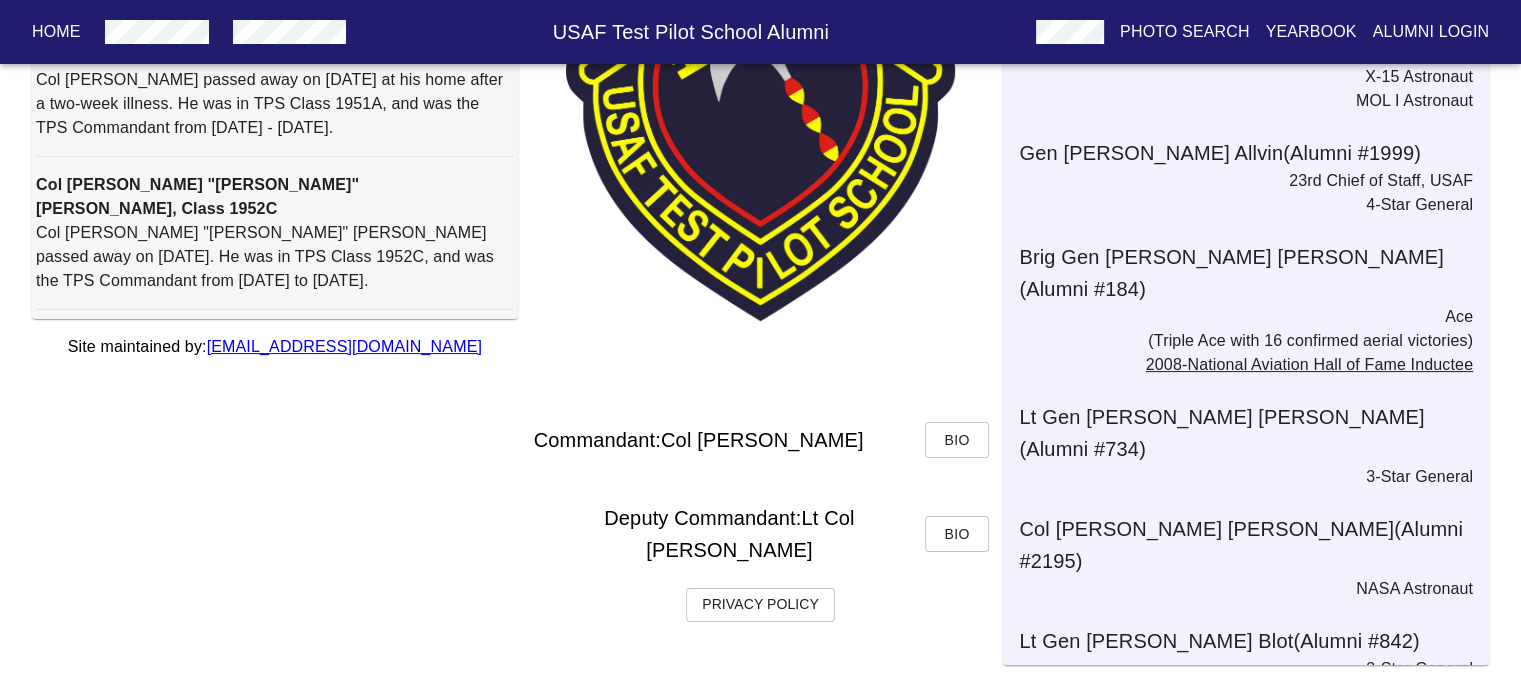 scroll, scrollTop: 329, scrollLeft: 0, axis: vertical 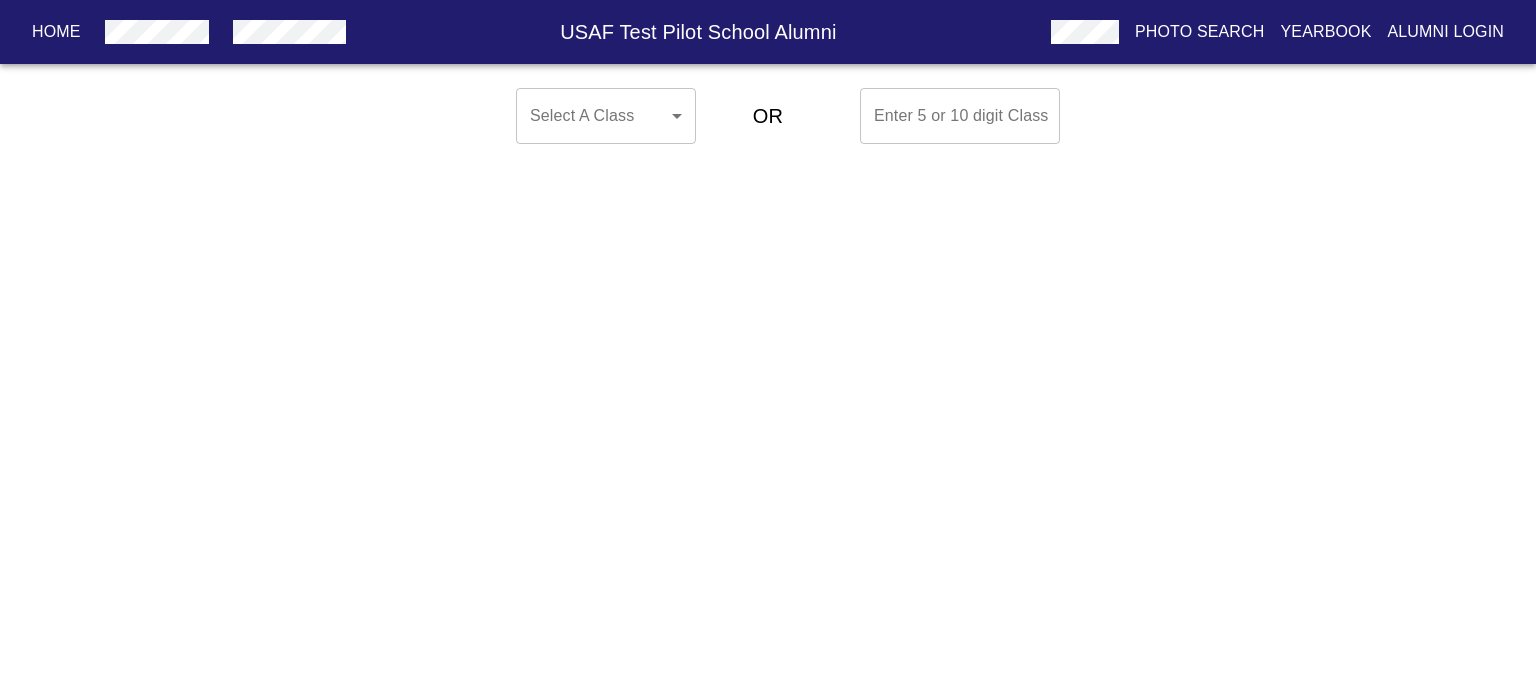 click on "Home USAF Test Pilot School Alumni Photo Search Yearbook Alumni Login Select A Class ​ ​ OR Enter 5 or 10 digit Class Enter 5 or 10 digit Class Home Alumni Bios Class Pages Photos Yearbook Alumni Login" at bounding box center [768, 116] 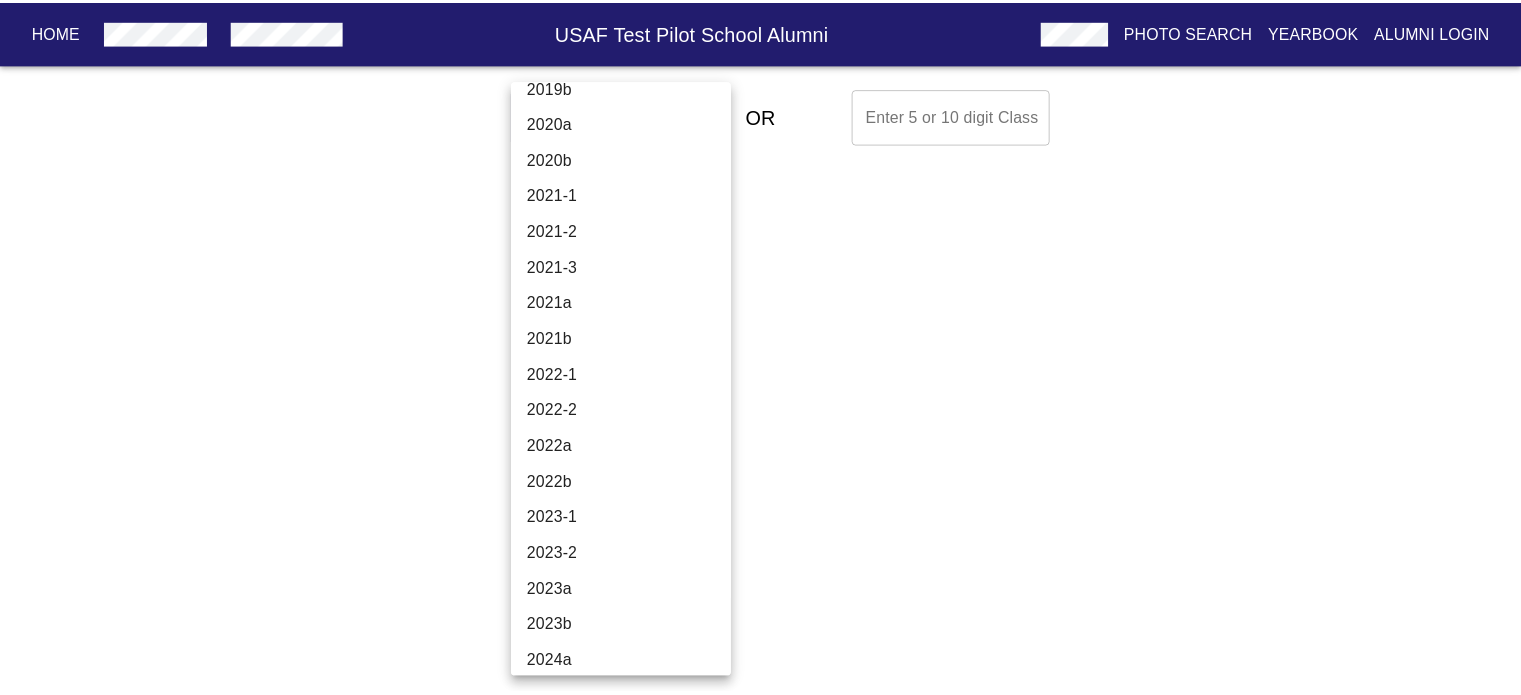 scroll, scrollTop: 6772, scrollLeft: 0, axis: vertical 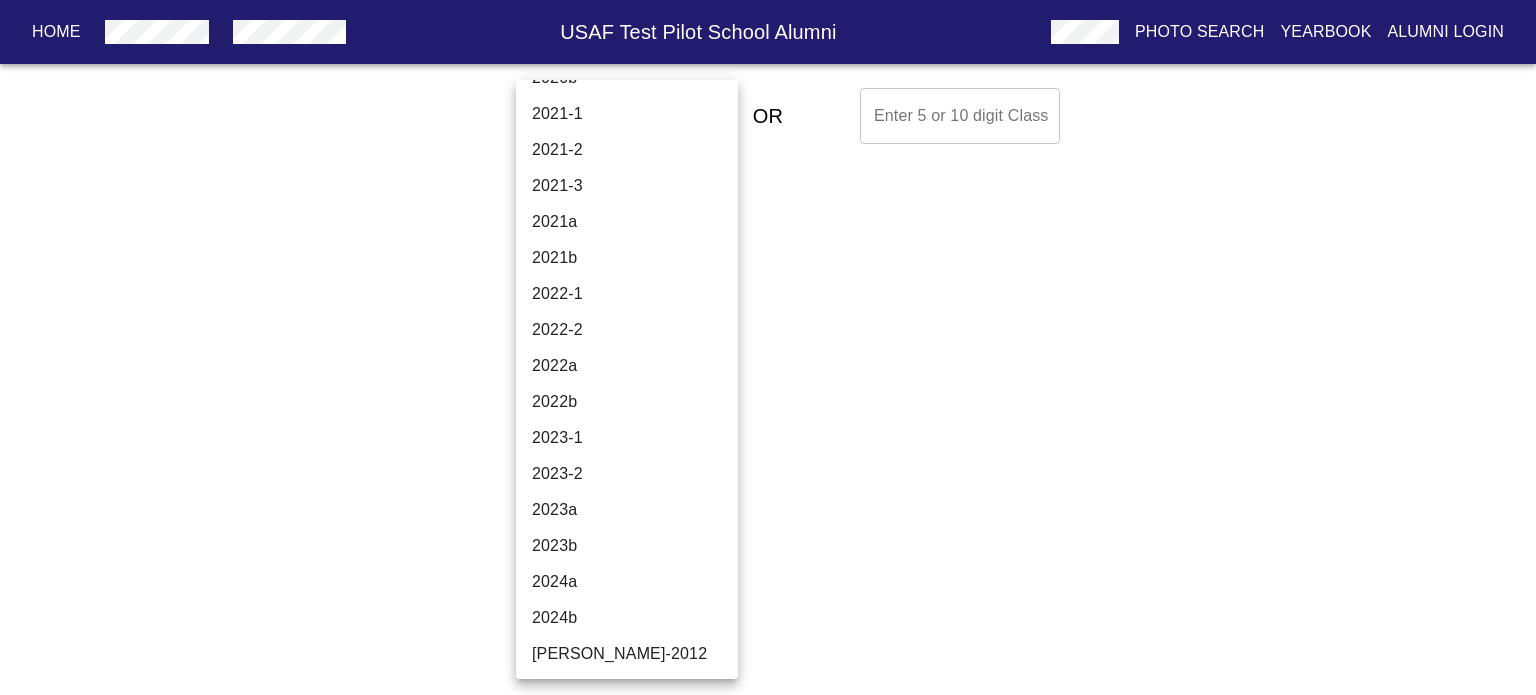 click on "2022-1" at bounding box center [634, 294] 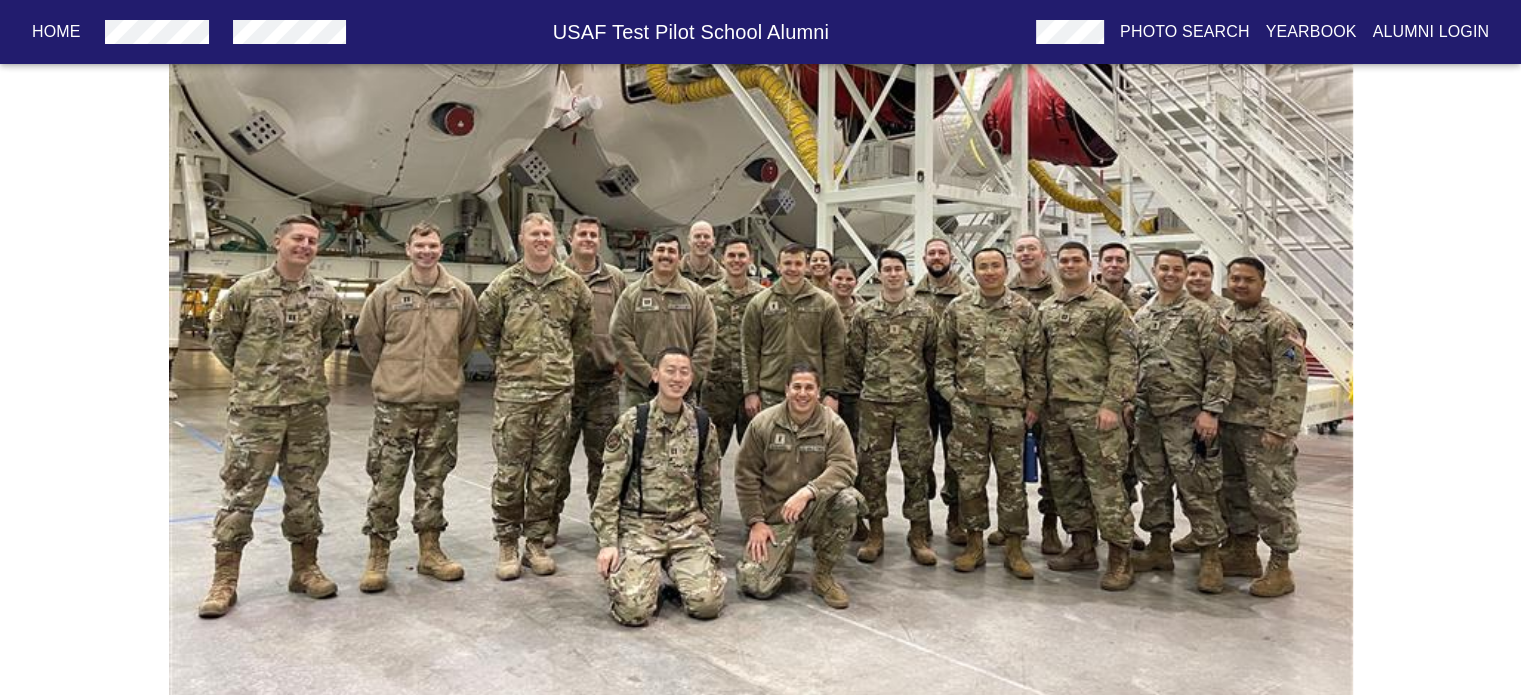scroll, scrollTop: 1016, scrollLeft: 0, axis: vertical 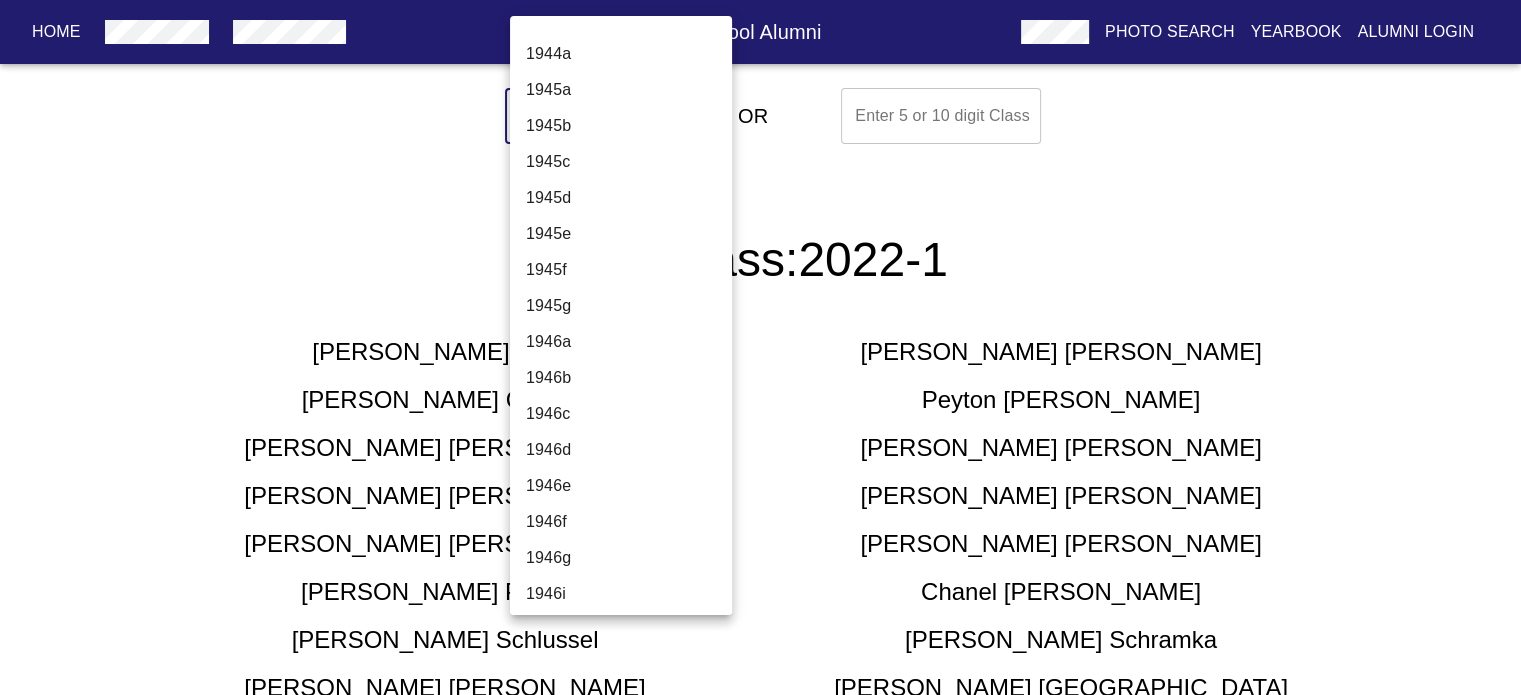 click on "Home USAF Test Pilot School Alumni Photo Search Yearbook Alumni Login Select A Class 2022-1 2022-1 ​ OR Enter 5 or 10 digit Class Enter 5 or 10 digit Class TPS Class:  2022-1 [PERSON_NAME] [PERSON_NAME] [PERSON_NAME]   Conson [PERSON_NAME] [PERSON_NAME] [PERSON_NAME] [PERSON_NAME] [PERSON_NAME] [PERSON_NAME] [PERSON_NAME] [PERSON_NAME] [PERSON_NAME]   [PERSON_NAME]   [PERSON_NAME]   [PERSON_NAME]   [PERSON_NAME]   [PERSON_NAME] [PERSON_NAME] [PERSON_NAME] Space Test Course Class 2022-1 Home Alumni Bios Class Pages Photos Yearbook Alumni Login 1944a 1945a 1945b 1945c 1945d 1945e 1945f 1945g 1946a 1946b 1946c 1946d 1946e 1946f 1946g 1946i 1946j 1946k 1946l 1947a 1947b 1947c 1947d 1947f 1947g 1948a 1948b 1948d 1948f 1949a 1949b 1949c 1949d 1950a 1950b 1950c 1951a 1951b 1951c 1952a 1952b 1952c 1953a 1953b 1953c 1953d 1954a 1954b 1954c 1955a 1955c 1955d 1956a 1956b 1956c 1956d 1957a 1957c 1957d 1958a 1958b 1958c 1959a 1959b 1959c 1960a 1960b 1960c 1961a 1961c" at bounding box center (760, 956) 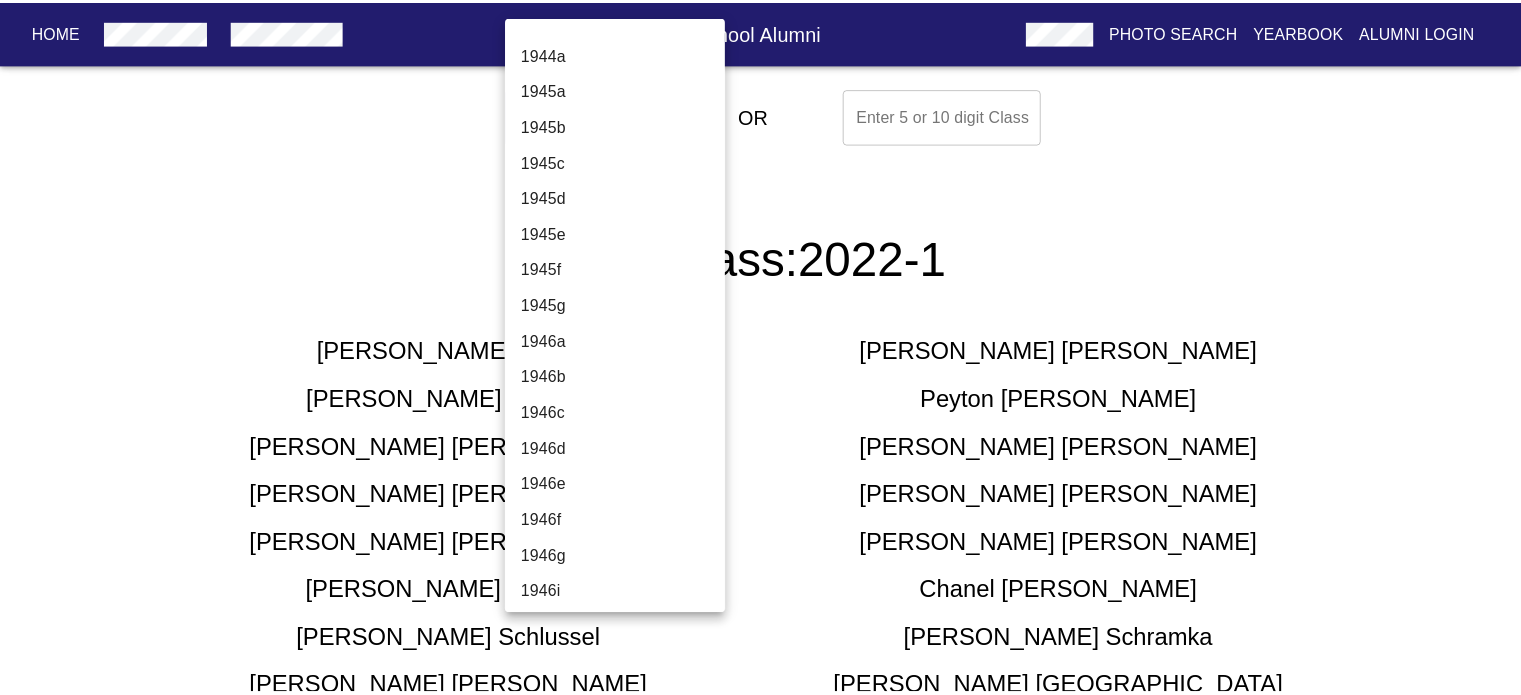 scroll, scrollTop: 6686, scrollLeft: 0, axis: vertical 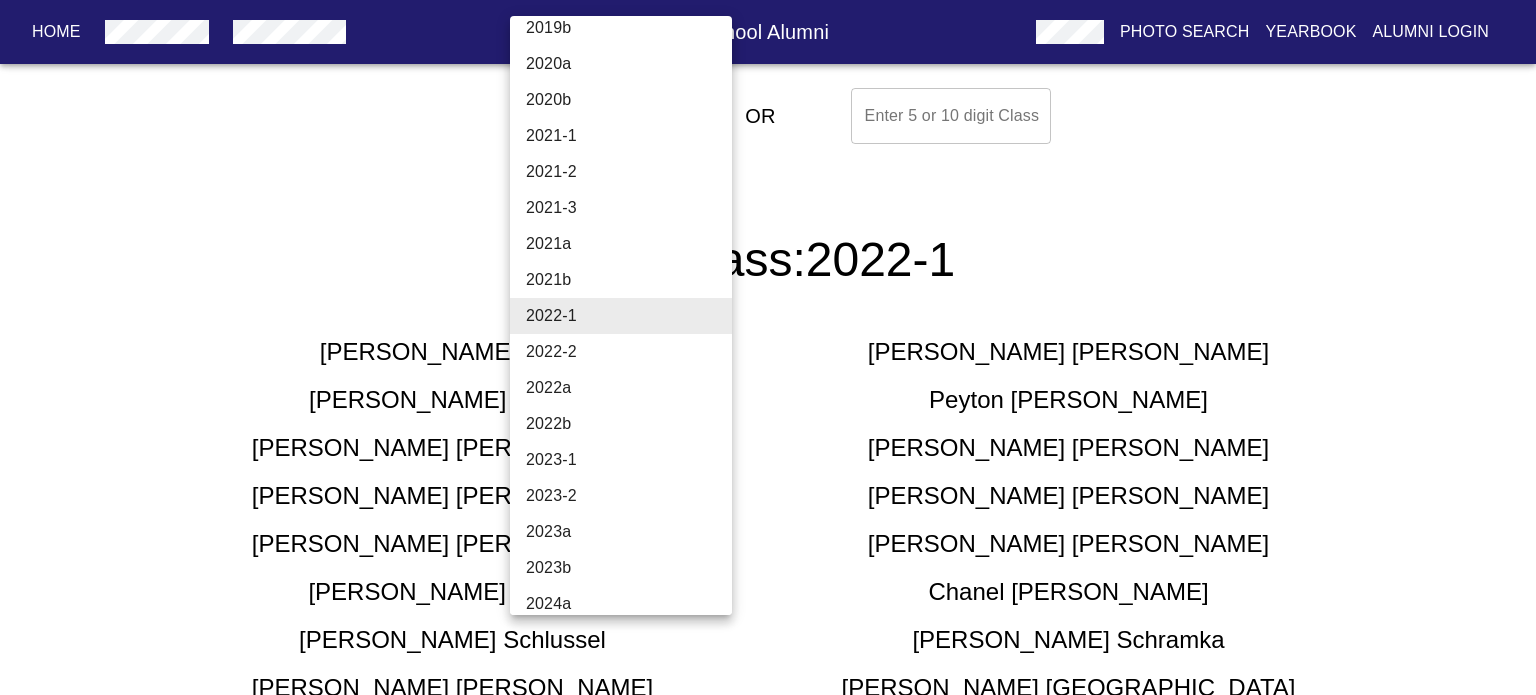 click on "2023-1" at bounding box center (628, 460) 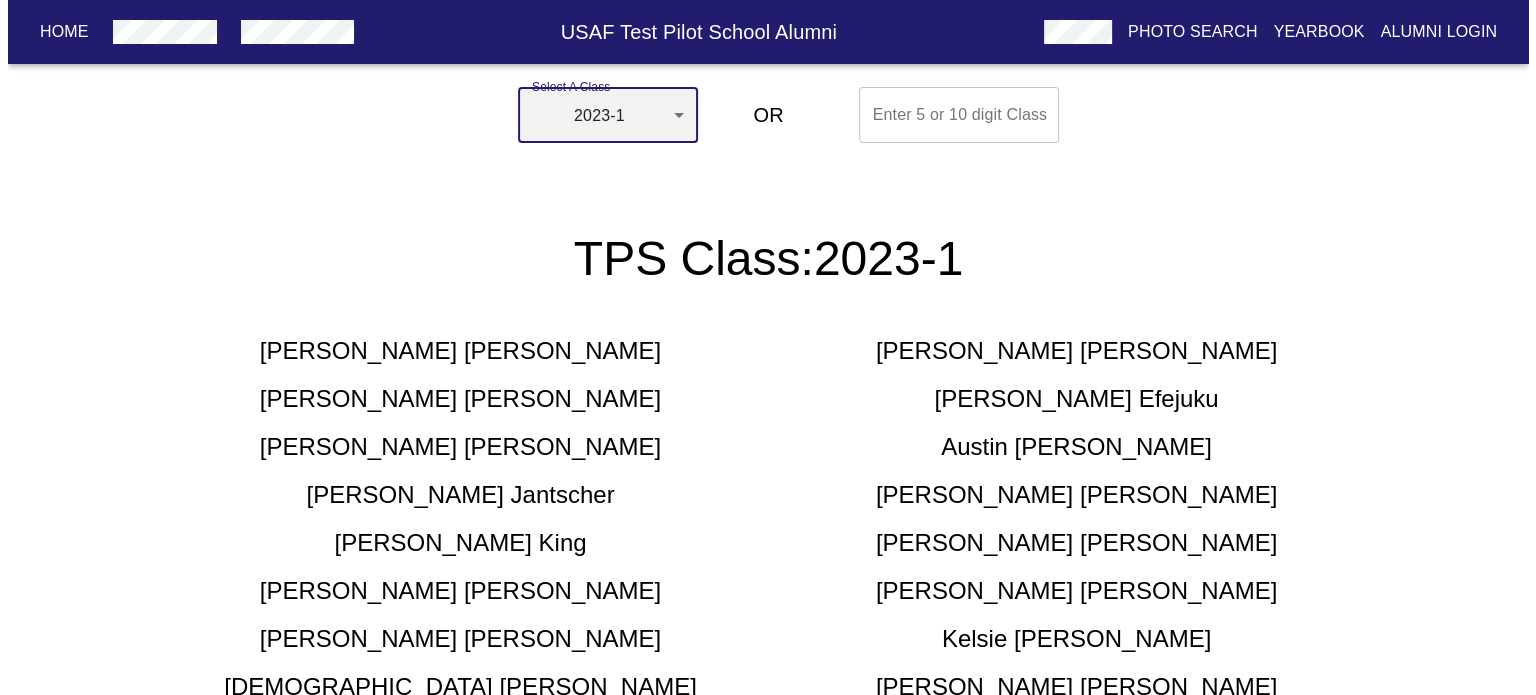 scroll, scrollTop: 0, scrollLeft: 0, axis: both 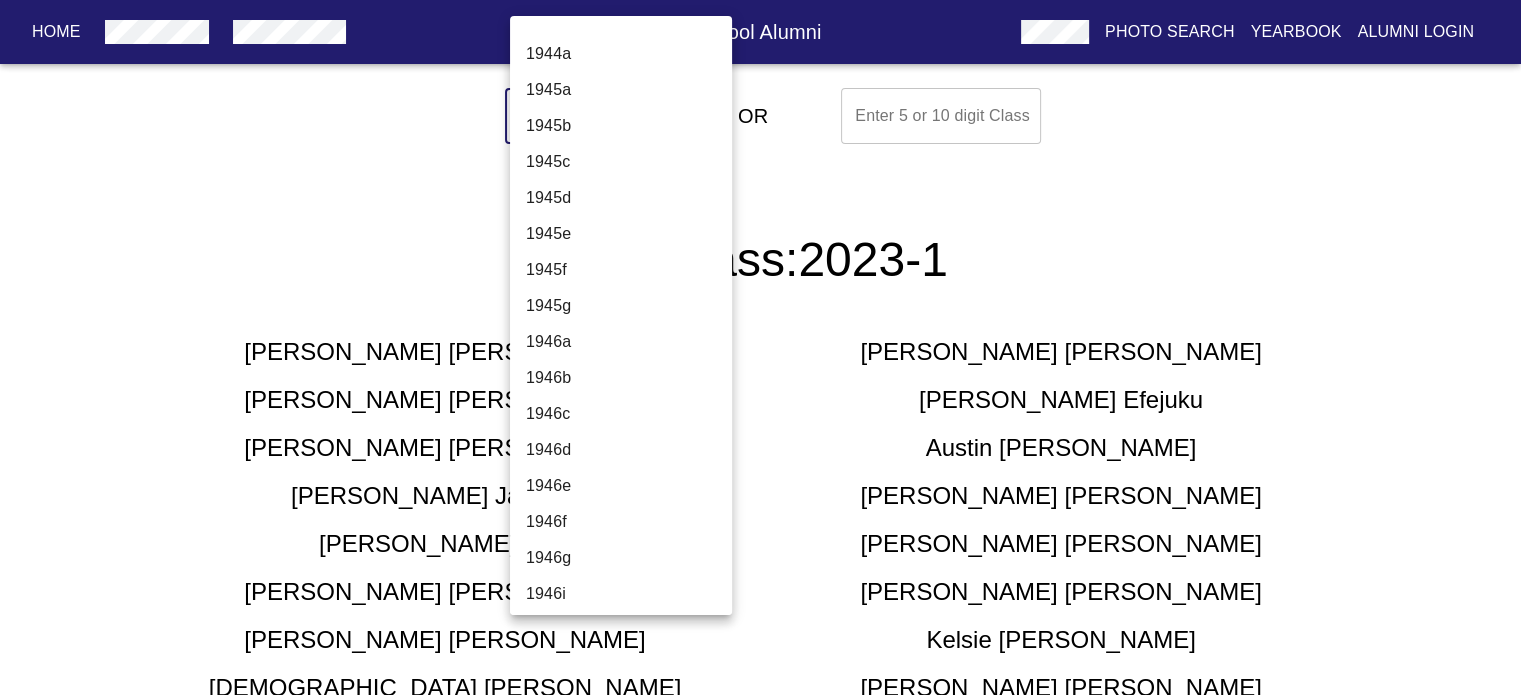 click on "Home USAF Test Pilot School Alumni Photo Search Yearbook Alumni Login Select A Class 2023-1 2023-1 ​ OR Enter 5 or 10 digit Class Enter 5 or 10 digit Class TPS Class:  2023-1 [PERSON_NAME]  [PERSON_NAME] [PERSON_NAME] [PERSON_NAME] [PERSON_NAME] [PERSON_NAME] [PERSON_NAME] [PERSON_NAME] [PERSON_NAME]  [PERSON_NAME]  [PERSON_NAME] [PERSON_NAME] [PERSON_NAME] [PERSON_NAME]  [PERSON_NAME] [PERSON_NAME]  [PERSON_NAME]  [PERSON_NAME]  [PERSON_NAME] [PERSON_NAME]  [PERSON_NAME]  [PERSON_NAME]  Space Test Course Class 2023-1 Home Alumni Bios Class Pages Photos Yearbook Alumni Login 1944a 1945a 1945b 1945c 1945d 1945e 1945f 1945g 1946a 1946b 1946c 1946d 1946e 1946f 1946g 1946i 1946j 1946k 1946l 1947a 1947b 1947c 1947d 1947f 1947g 1948a 1948b 1948d 1948f 1949a 1949b 1949c 1949d 1950a 1950b 1950c 1951a 1951b 1951c 1952a 1952b 1952c 1953a 1953b 1953c 1953d 1954a 1954b 1954c 1955a 1955c 1955d 1956a 1956b 1956c 1956d 1957a 1957c 1957d 1958a 1958b 1958c 1959a 1959b 1959c 1960a 1960b 1960c" at bounding box center (760, 931) 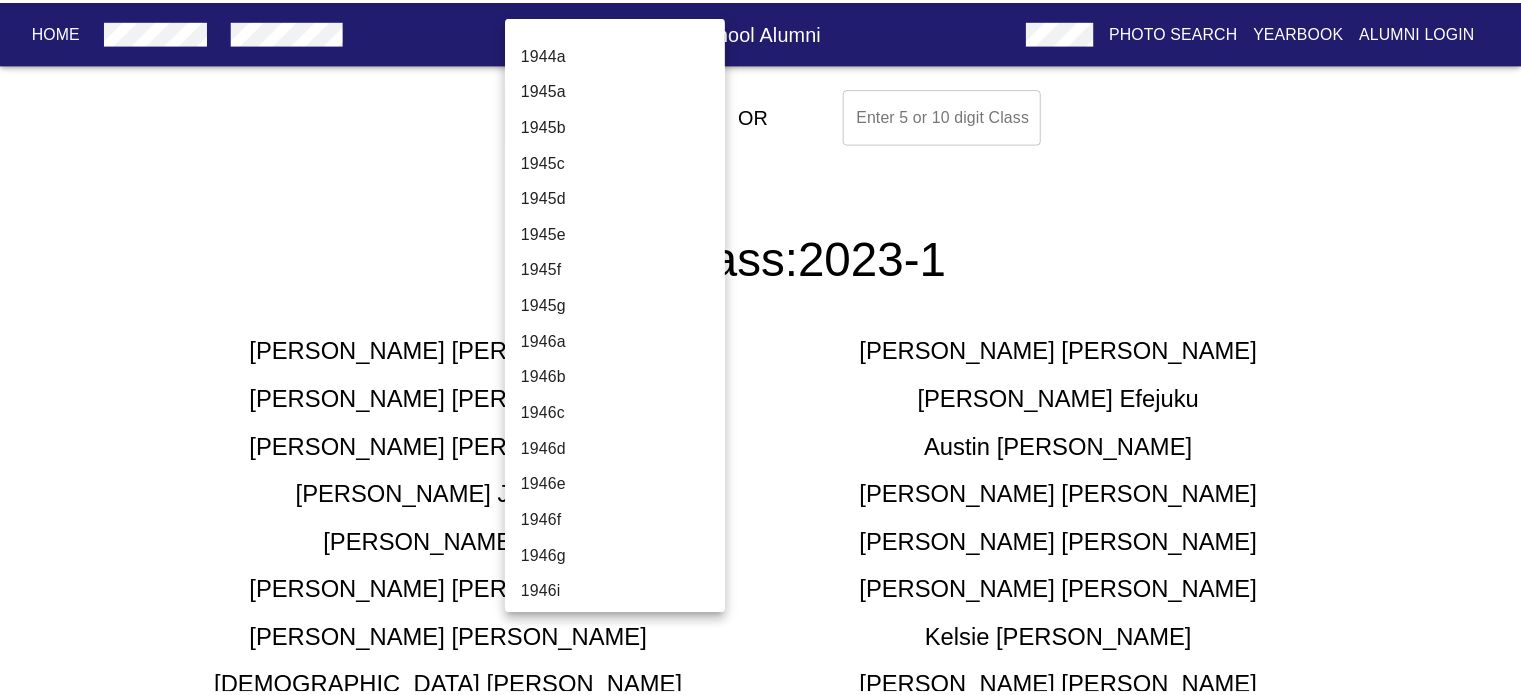 scroll, scrollTop: 6772, scrollLeft: 0, axis: vertical 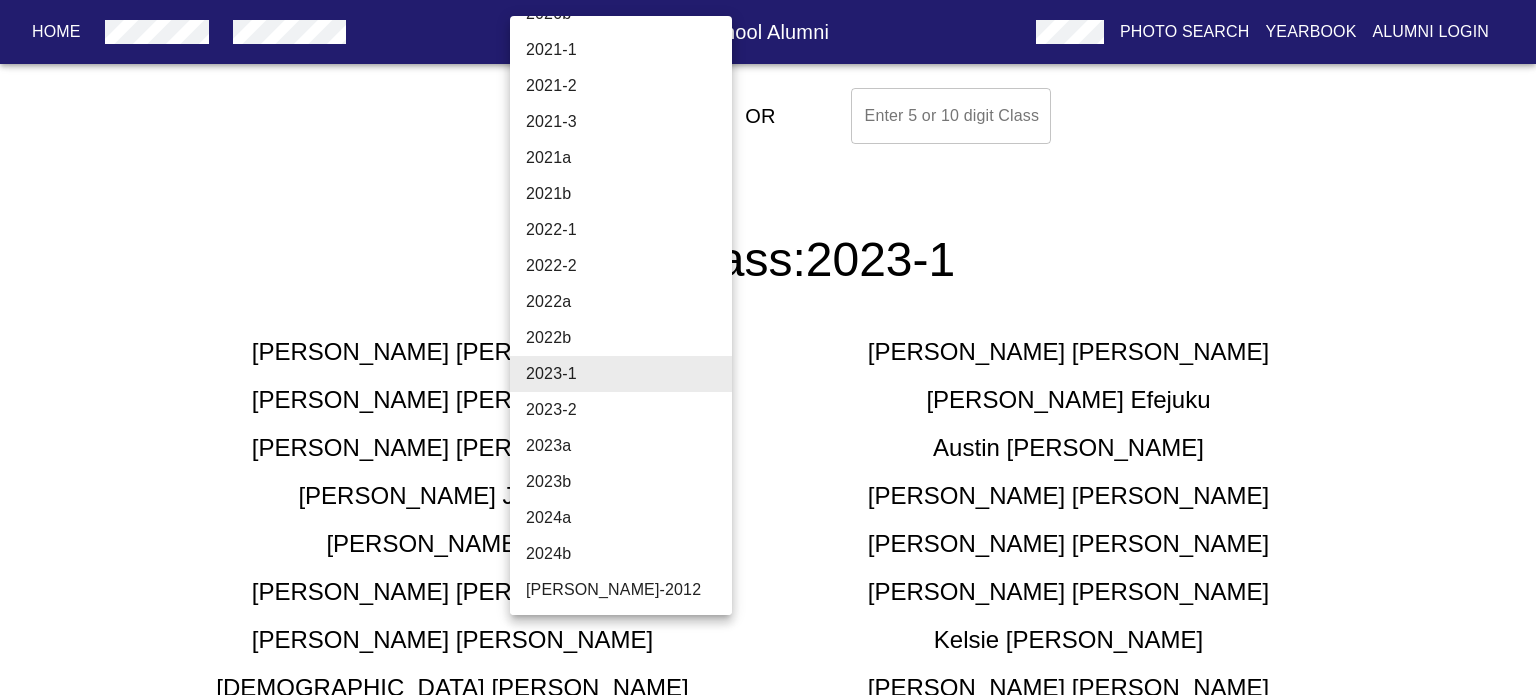click on "2023-2" at bounding box center [628, 410] 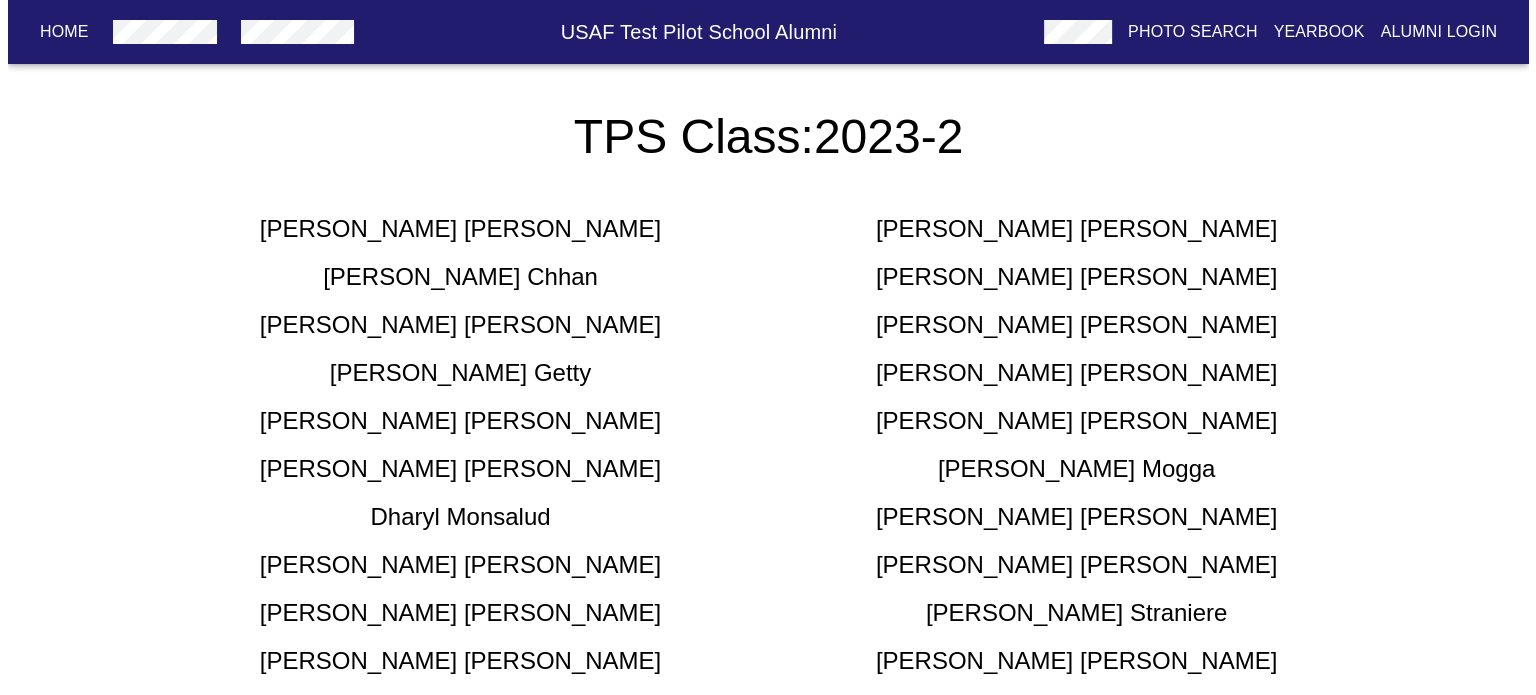 scroll, scrollTop: 0, scrollLeft: 0, axis: both 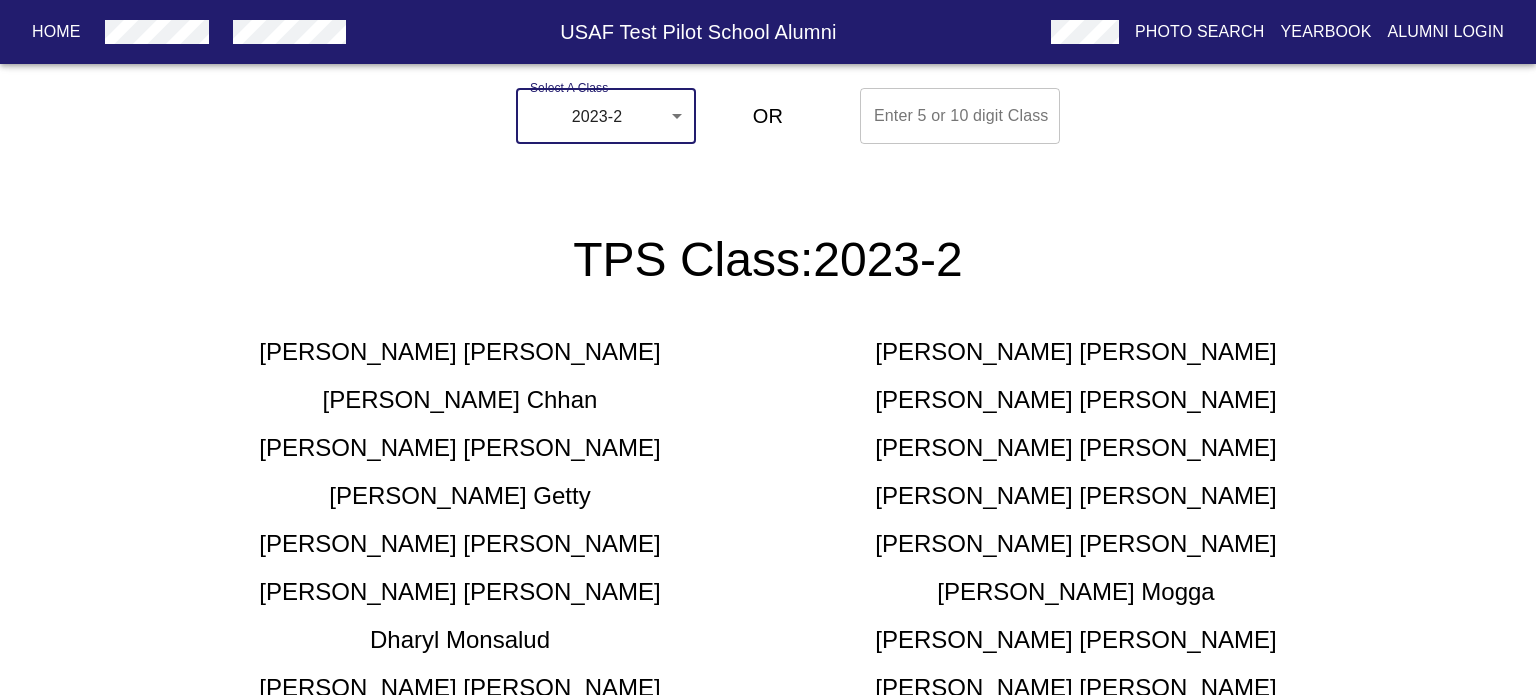 click on "Home USAF Test Pilot School Alumni Photo Search Yearbook Alumni Login Select A Class 2023-2 2023-2 ​ OR Enter 5 or 10 digit Class Enter 5 or 10 digit Class TPS Class:  2023-2 [PERSON_NAME] [PERSON_NAME] [PERSON_NAME] [PERSON_NAME] [PERSON_NAME] [PERSON_NAME] [PERSON_NAME] [PERSON_NAME] [PERSON_NAME] [PERSON_NAME] [PERSON_NAME] [PERSON_NAME] [PERSON_NAME] [PERSON_NAME] [PERSON_NAME]   [PERSON_NAME] [PERSON_NAME] [PERSON_NAME] [PERSON_NAME] [PERSON_NAME] [PERSON_NAME] [PERSON_NAME] Space Test Course Class 2023-2 Home Alumni Bios Class Pages Photos Yearbook Alumni Login" at bounding box center [768, 931] 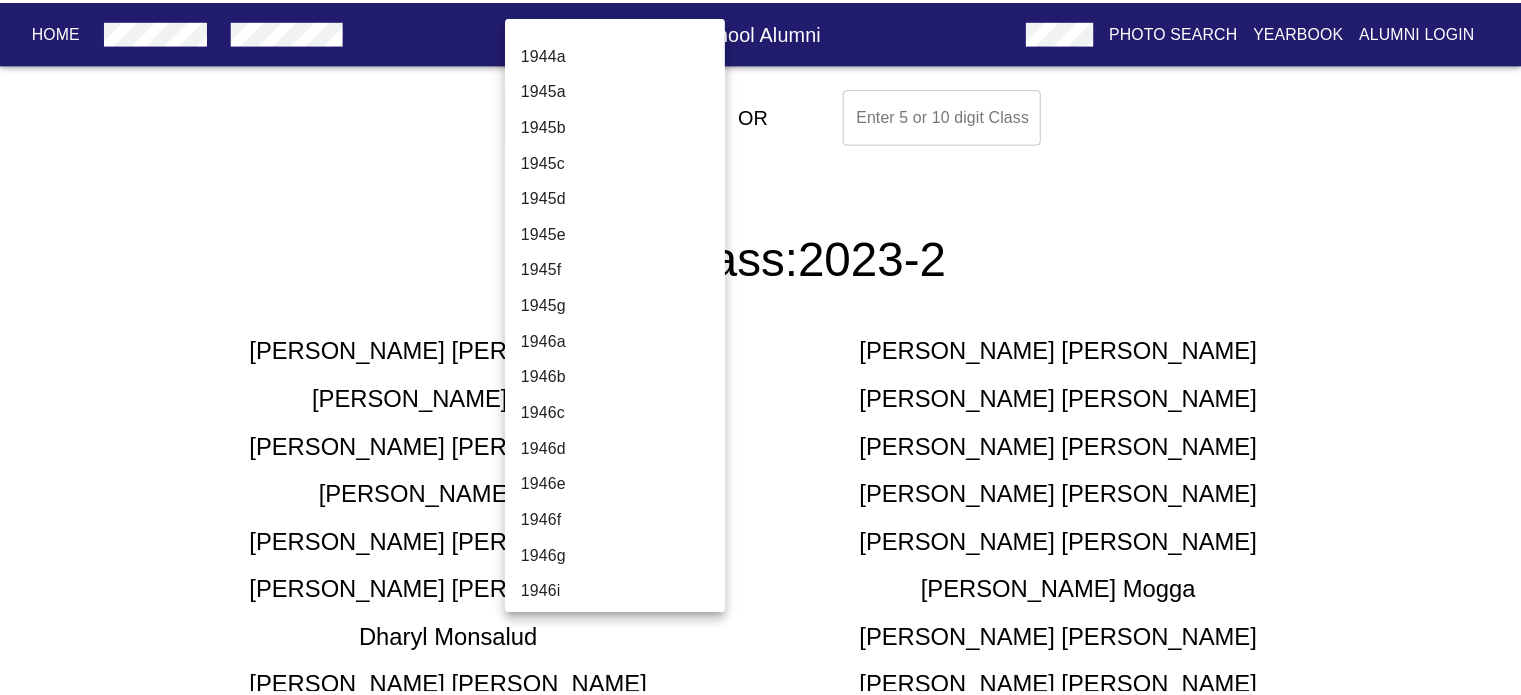 scroll, scrollTop: 6772, scrollLeft: 0, axis: vertical 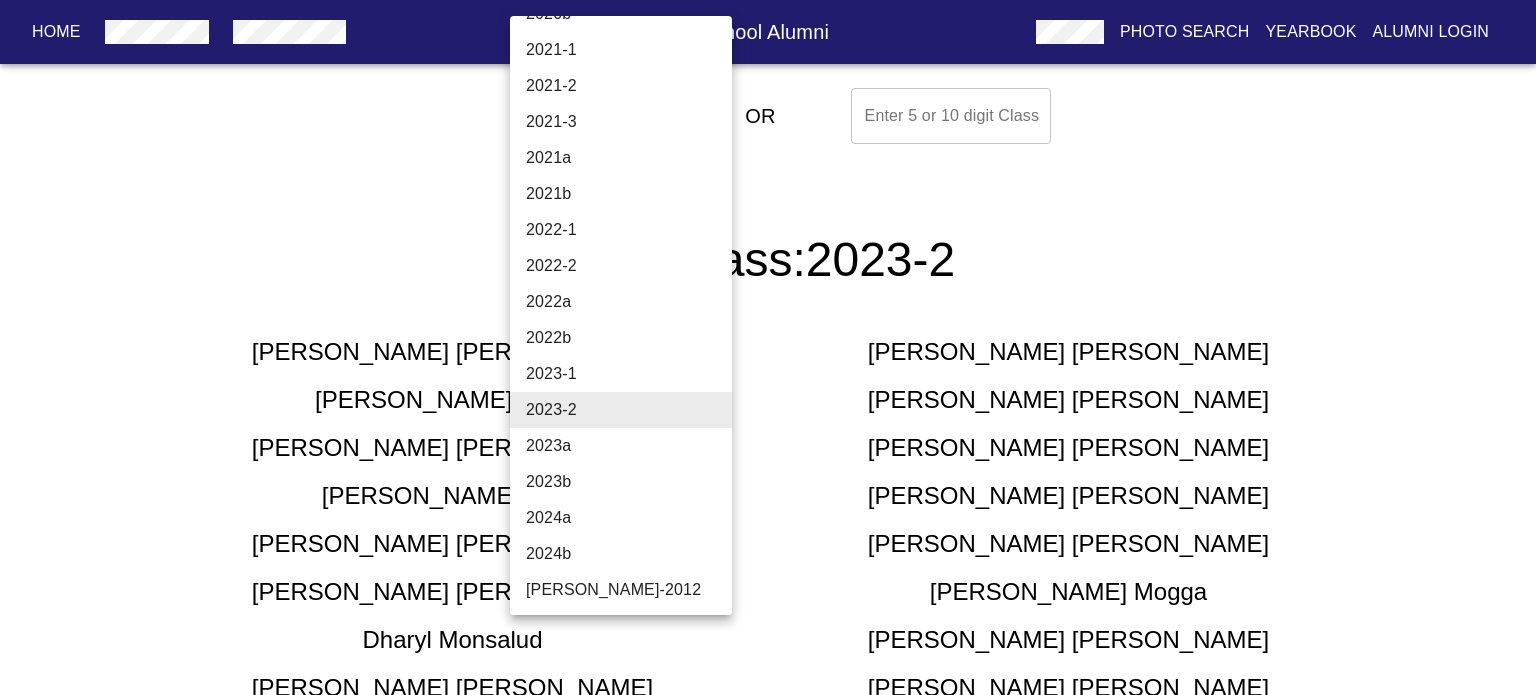 click at bounding box center (768, 347) 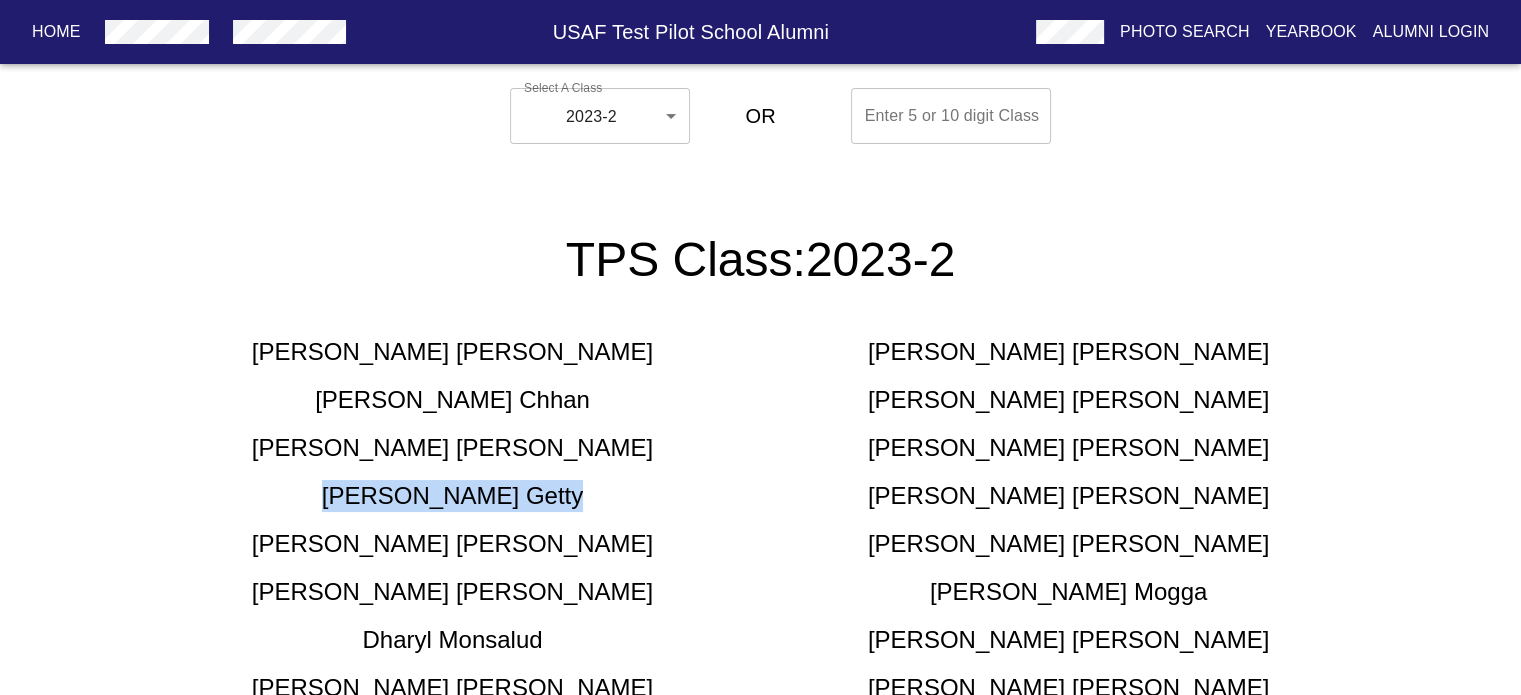 drag, startPoint x: 364, startPoint y: 489, endPoint x: 530, endPoint y: 508, distance: 167.08382 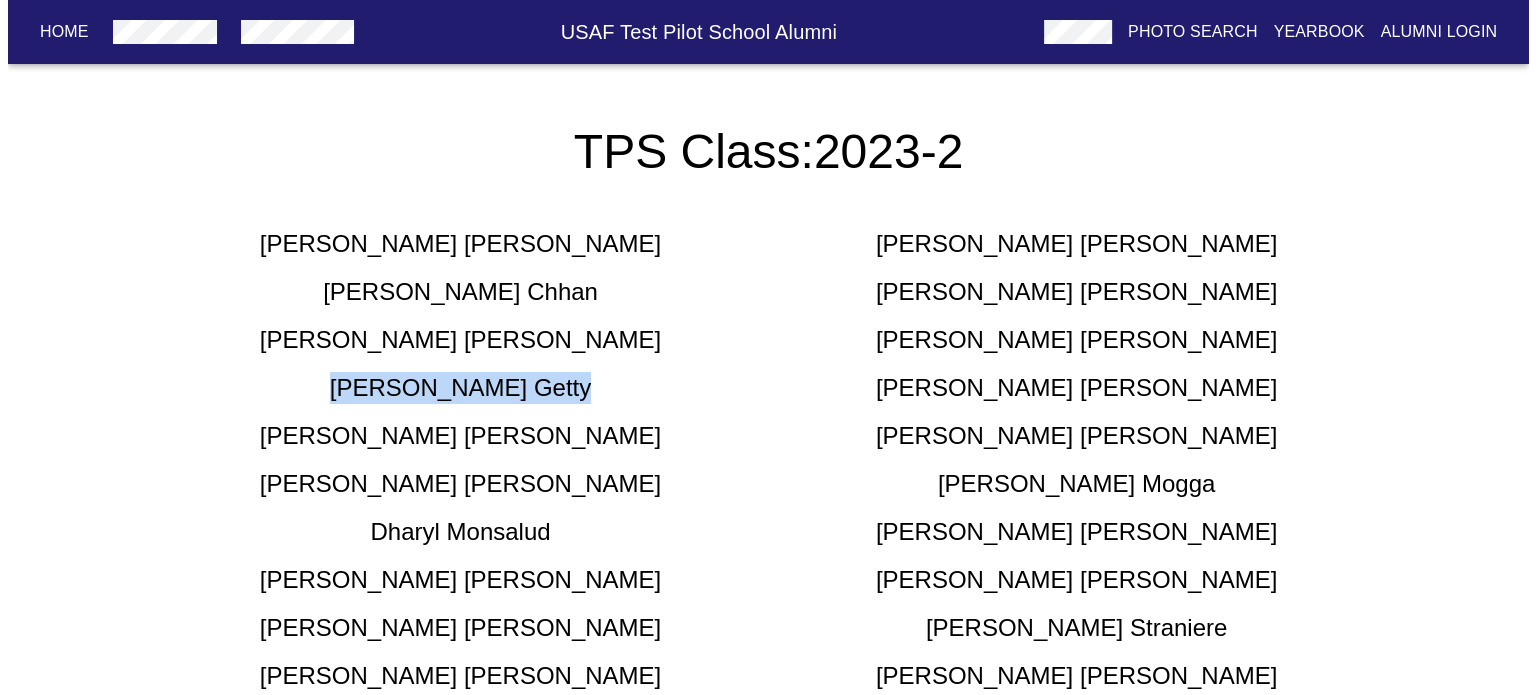 scroll, scrollTop: 0, scrollLeft: 0, axis: both 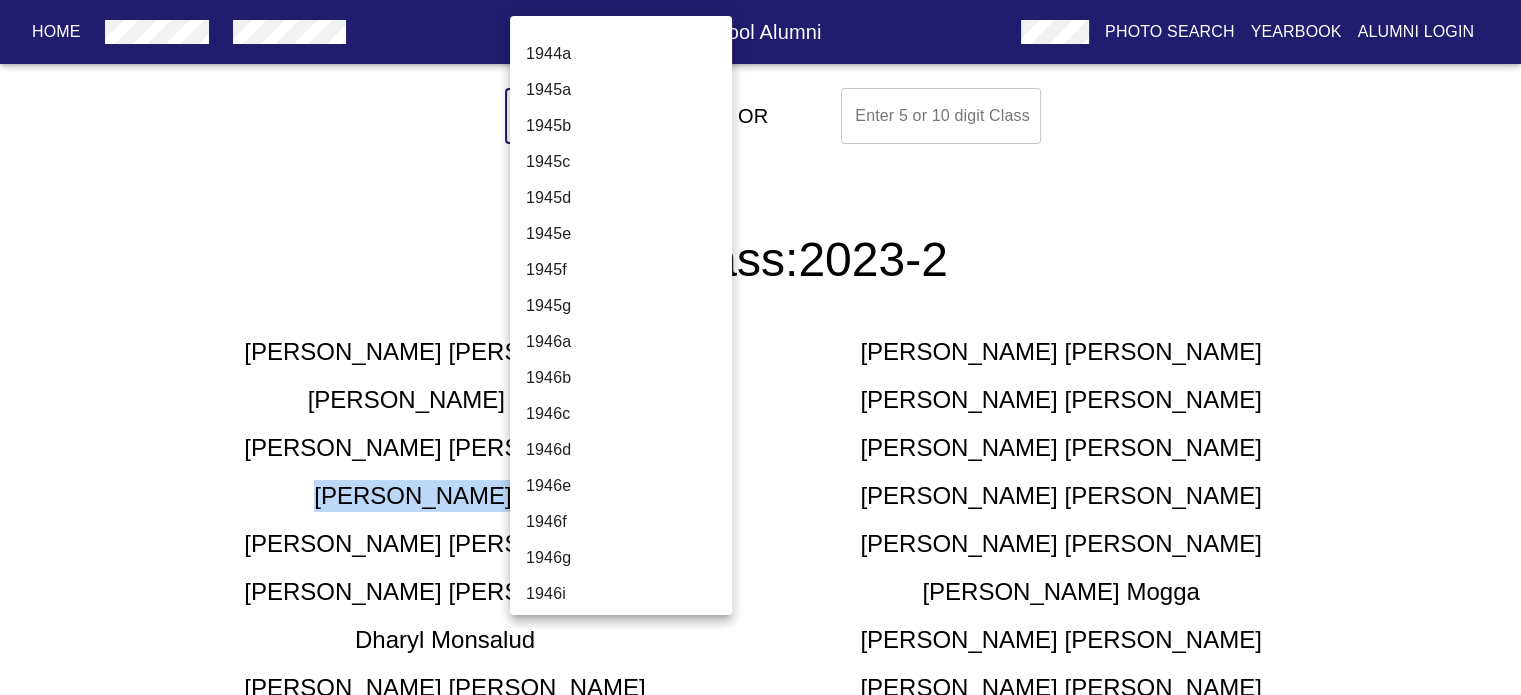 click on "Home USAF Test Pilot School Alumni Photo Search Yearbook Alumni Login Select A Class 2023-2 2023-2 ​ OR Enter 5 or 10 digit Class Enter 5 or 10 digit Class TPS Class:  2023-2 [PERSON_NAME] [PERSON_NAME] [PERSON_NAME] [PERSON_NAME] [PERSON_NAME] [PERSON_NAME] [PERSON_NAME] [PERSON_NAME] [PERSON_NAME] [PERSON_NAME] [PERSON_NAME] [PERSON_NAME] [PERSON_NAME] [PERSON_NAME] [PERSON_NAME]   [PERSON_NAME] [PERSON_NAME] [PERSON_NAME] [PERSON_NAME] [PERSON_NAME] [PERSON_NAME] [PERSON_NAME] Space Test Course Class 2023-2 Home Alumni Bios Class Pages Photos Yearbook Alumni Login 1944a 1945a 1945b 1945c 1945d 1945e 1945f 1945g 1946a 1946b 1946c 1946d 1946e 1946f 1946g 1946i 1946j 1946k 1946l 1947a 1947b 1947c 1947d 1947f 1947g 1948a 1948b 1948d 1948f 1949a 1949b 1949c 1949d 1950a 1950b 1950c 1951a 1951b 1951c 1952a 1952b 1952c 1953a 1953b 1953c 1953d 1954a 1954b 1954c 1955a 1955c 1955d 1956a 1956b 1956c 1956d 1957a 1957c 1957d 1958a 1958b 1958c 1959a 1959b 1959c" at bounding box center [760, 931] 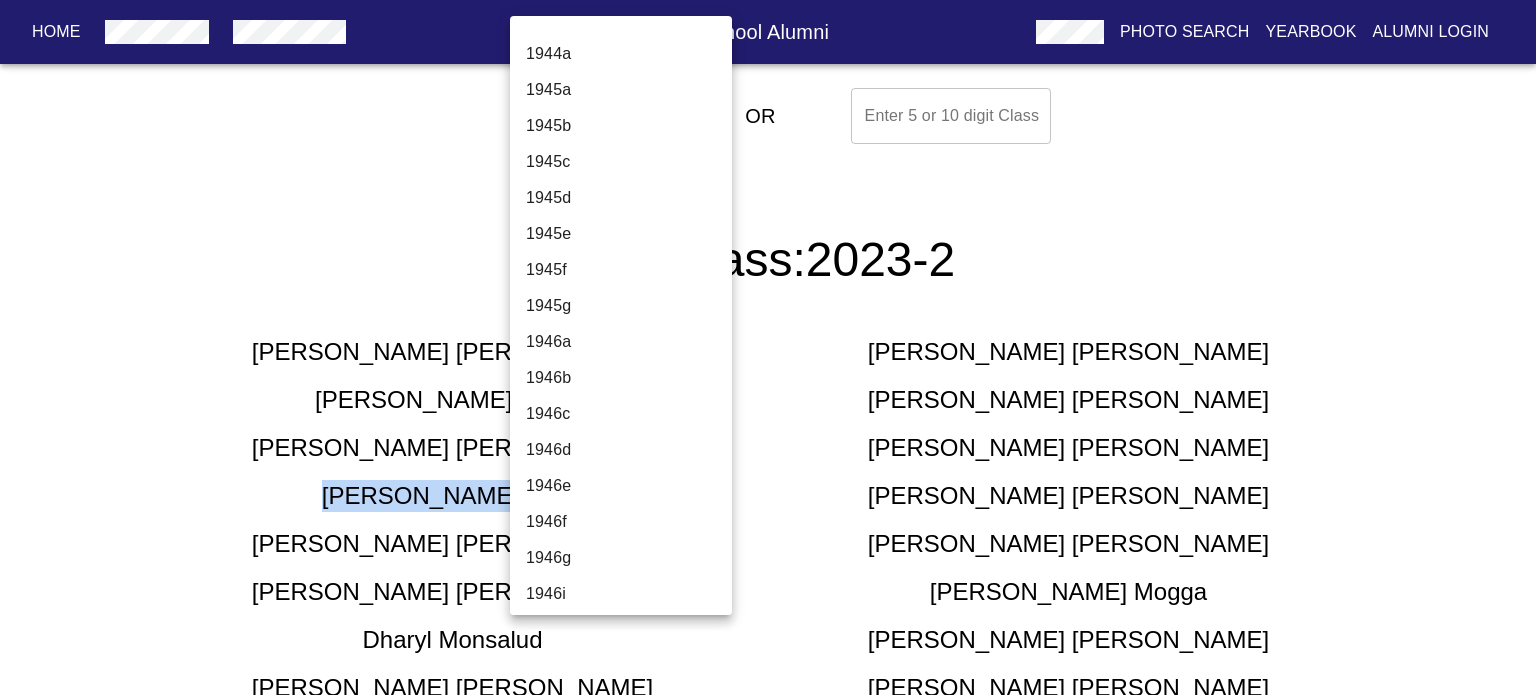 scroll, scrollTop: 6772, scrollLeft: 0, axis: vertical 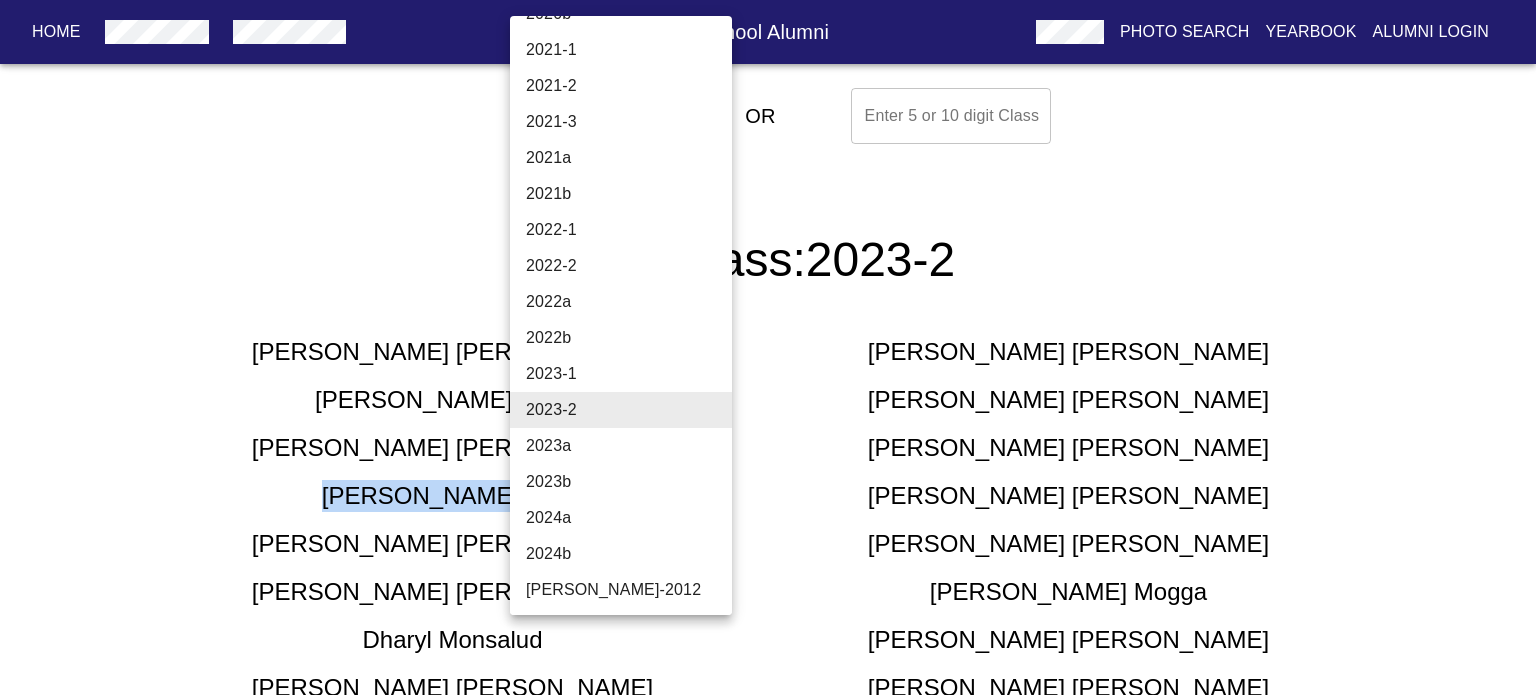 click on "[PERSON_NAME]-2012" at bounding box center (628, 590) 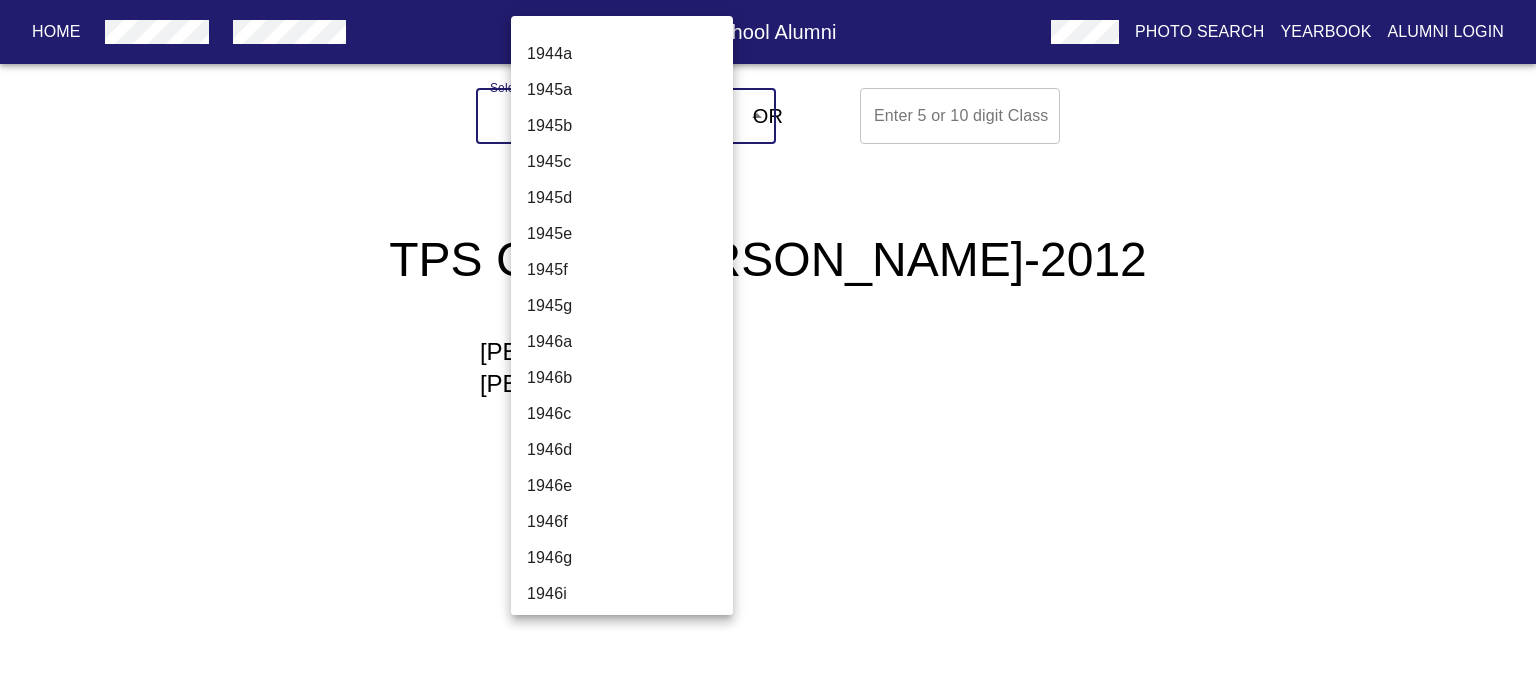 click on "Home USAF Test Pilot School Alumni Photo Search Yearbook Alumni Login Select A Class [PERSON_NAME]-2012 [PERSON_NAME]-2012 ​ OR Enter 5 or 10 digit Class Enter 5 or 10 digit Class TPS Class:  [PERSON_NAME]-2012 [PERSON_NAME] Home Alumni Bios Class Pages Photos Yearbook Alumni Login 1944a 1945a 1945b 1945c 1945d 1945e 1945f 1945g 1946a 1946b 1946c 1946d 1946e 1946f 1946g 1946i 1946j 1946k 1946l 1947a 1947b 1947c 1947d 1947f 1947g 1948a 1948b 1948d 1948f 1949a 1949b 1949c 1949d 1950a 1950b 1950c 1951a 1951b 1951c 1952a 1952b 1952c 1953a 1953b 1953c 1953d 1954a 1954b 1954c 1955a 1955c 1955d 1956a 1956b 1956c 1956d 1957a 1957c 1957d 1958a 1958b 1958c 1959a 1959b 1959c 1960a 1960b 1960c 1961a 1961c 1962a 1962c 1963a 1964a 1964b 1964c 1965a 1965b 1965c 1966a 1966b 1967a 1967b 1968a 1968b 1969a 1969b 1970a 1970b 1971a 1971b 1972a 1972b 1973a 1974a 1974b 1975a 1975b 1976a 1976b 1977a 1977b 1978a 1978b 1979a 1979b 1980a 1980b 1981a 1981b 1982a 1982b 1983a 1983b 1984a 1984b 1985a 1985b 1986a 1986b 1987a 1987b 1988a 1988b 1989a 1989b" at bounding box center [768, 264] 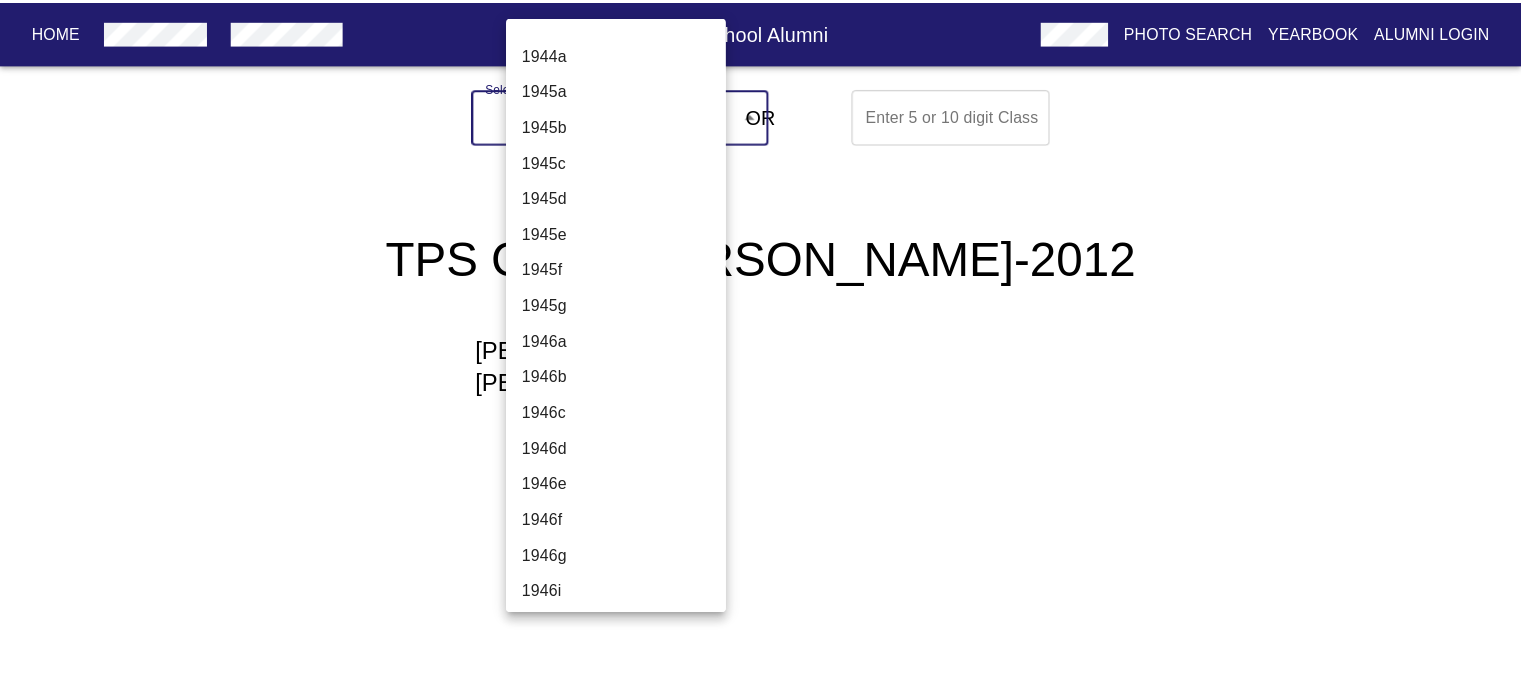 scroll, scrollTop: 6772, scrollLeft: 0, axis: vertical 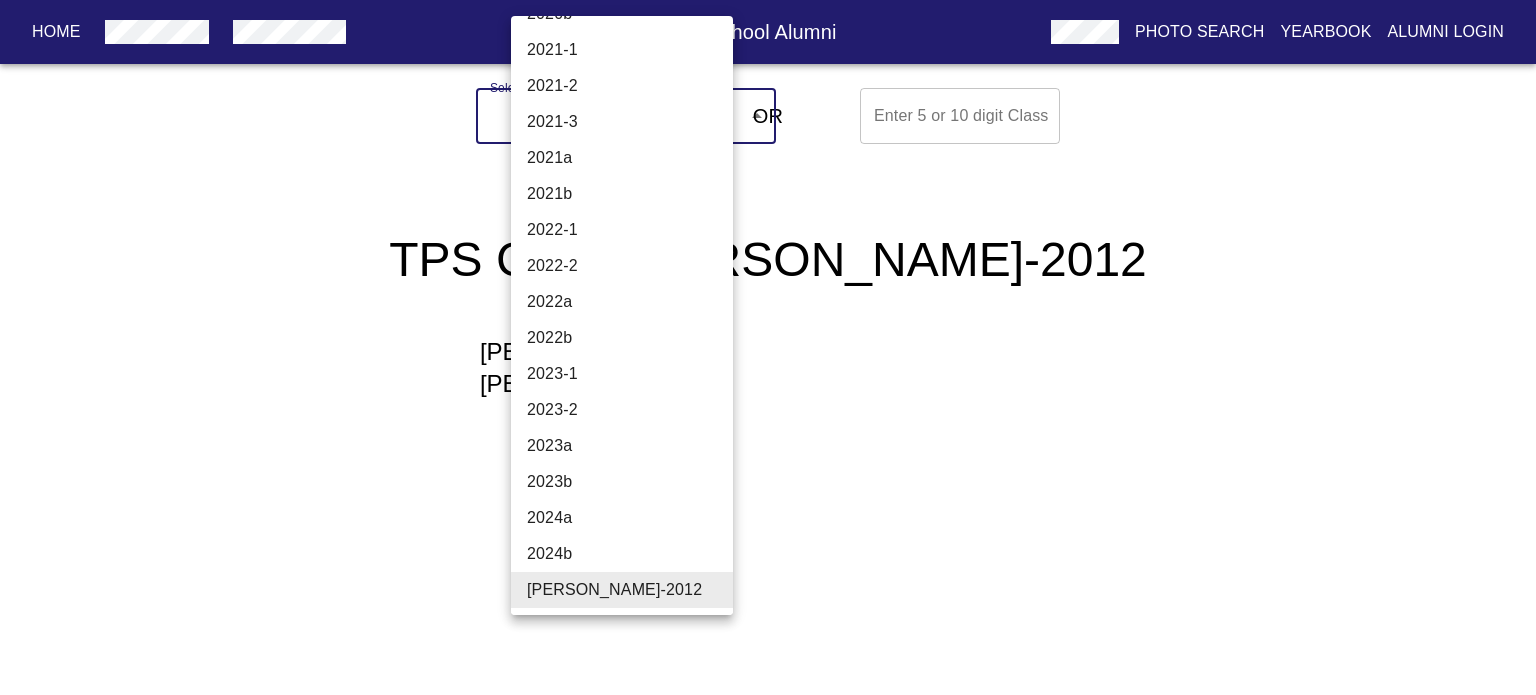 click on "2024b" at bounding box center [629, 554] 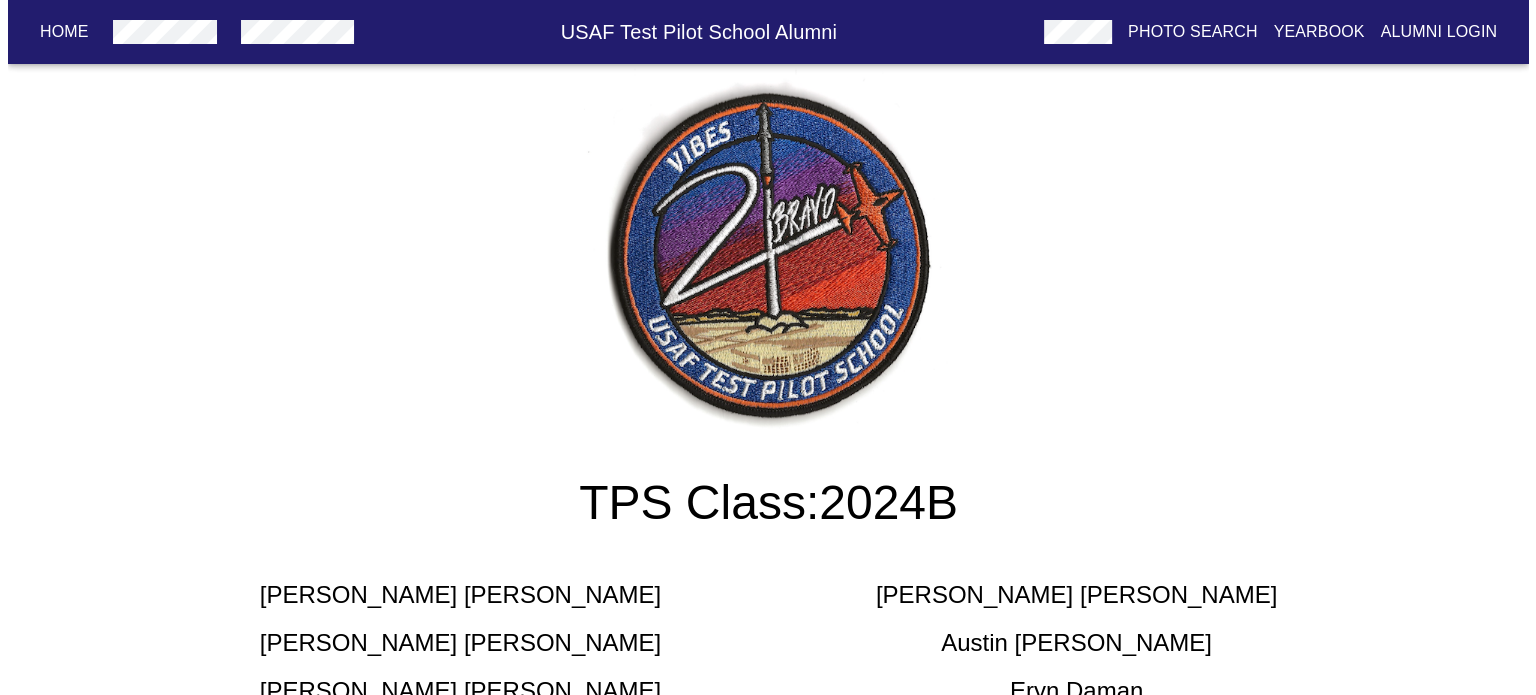 scroll, scrollTop: 0, scrollLeft: 0, axis: both 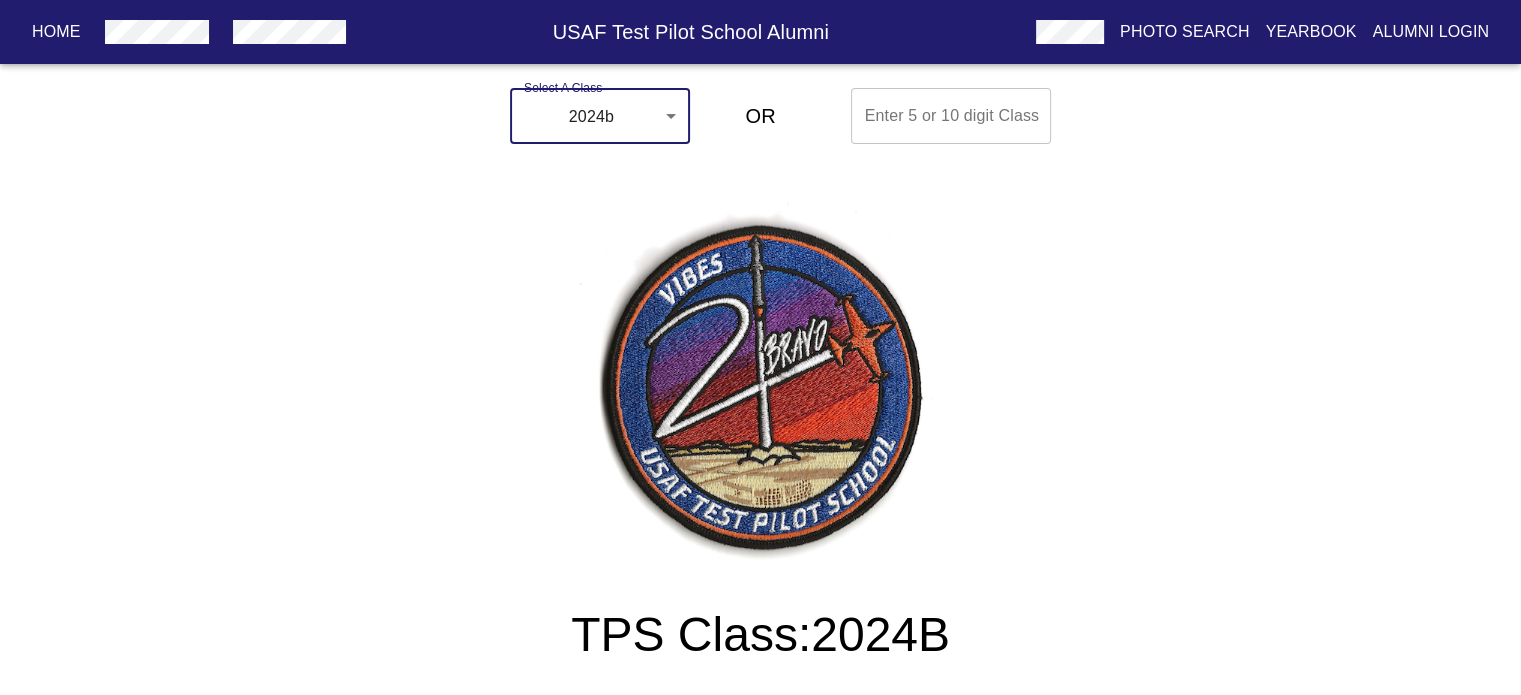 click on "Home USAF Test Pilot School Alumni Photo Search Yearbook Alumni Login Select A Class 2024b 2024b ​ OR Enter 5 or 10 digit Class Enter 5 or 10 digit Class TPS Class:  2024B [PERSON_NAME] [PERSON_NAME]   [PERSON_NAME] [PERSON_NAME] [PERSON_NAME] [PERSON_NAME] [PERSON_NAME] [PERSON_NAME] [PERSON_NAME] [PERSON_NAME] [PERSON_NAME] [PERSON_NAME] [PERSON_NAME] [PERSON_NAME] [PERSON_NAME] [PERSON_NAME] [PERSON_NAME] [PERSON_NAME] [PERSON_NAME] [PERSON_NAME] [PERSON_NAME] [PERSON_NAME] [PERSON_NAME] [PERSON_NAME] [PERSON_NAME] [PERSON_NAME] [PERSON_NAME] [PERSON_NAME] [PERSON_NAME] [PERSON_NAME] [PERSON_NAME] [PERSON_NAME] [PERSON_NAME] [PERSON_NAME] Class Photo 2024b Home Alumni Bios Class Pages Photos Yearbook Alumni Login" at bounding box center (760, 1200) 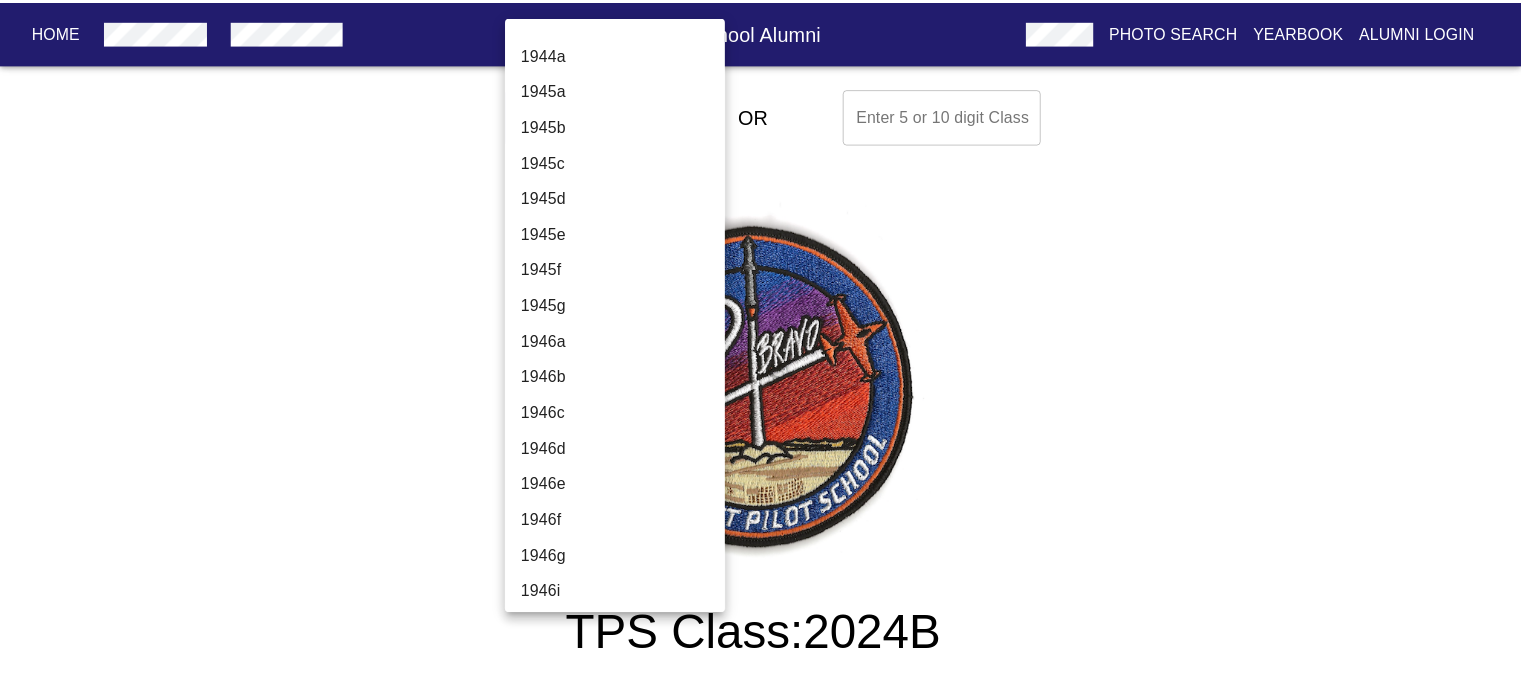 scroll, scrollTop: 6772, scrollLeft: 0, axis: vertical 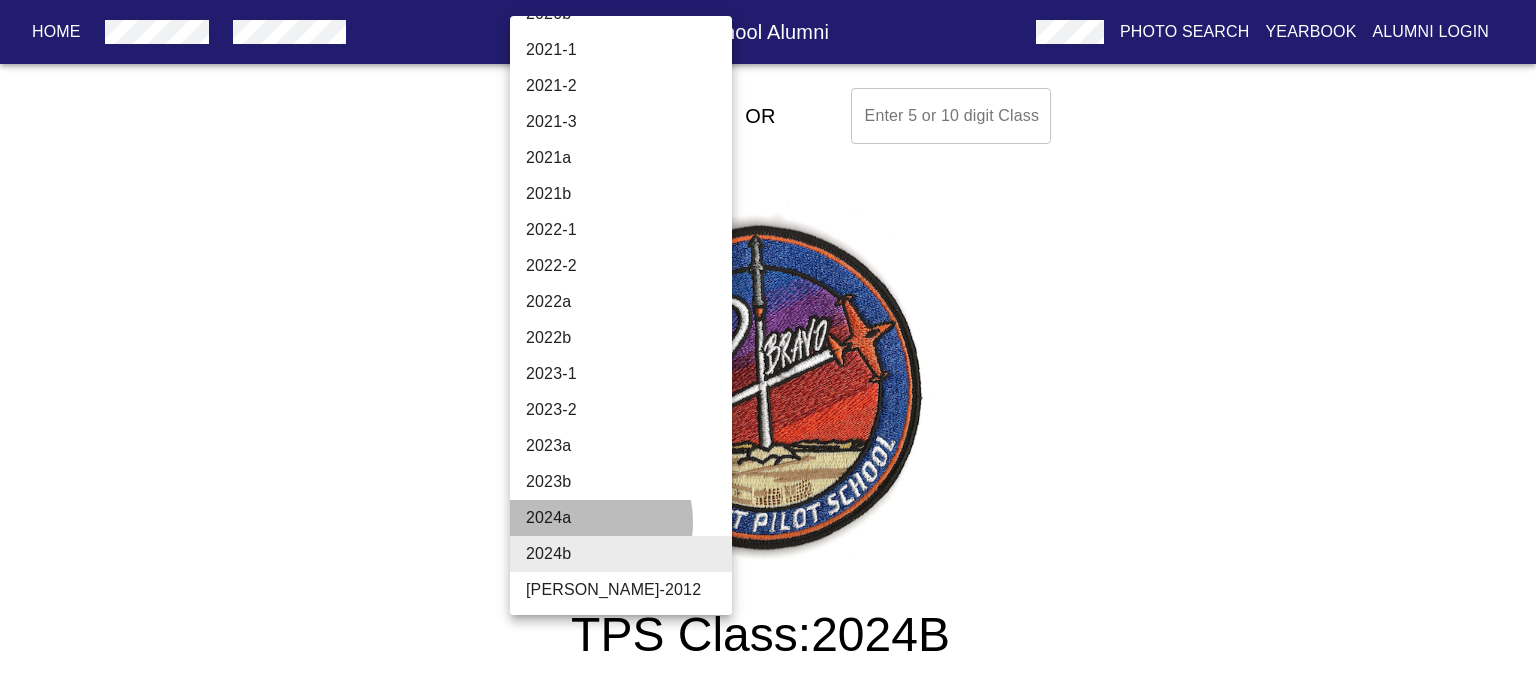 click on "2024a" at bounding box center [628, 518] 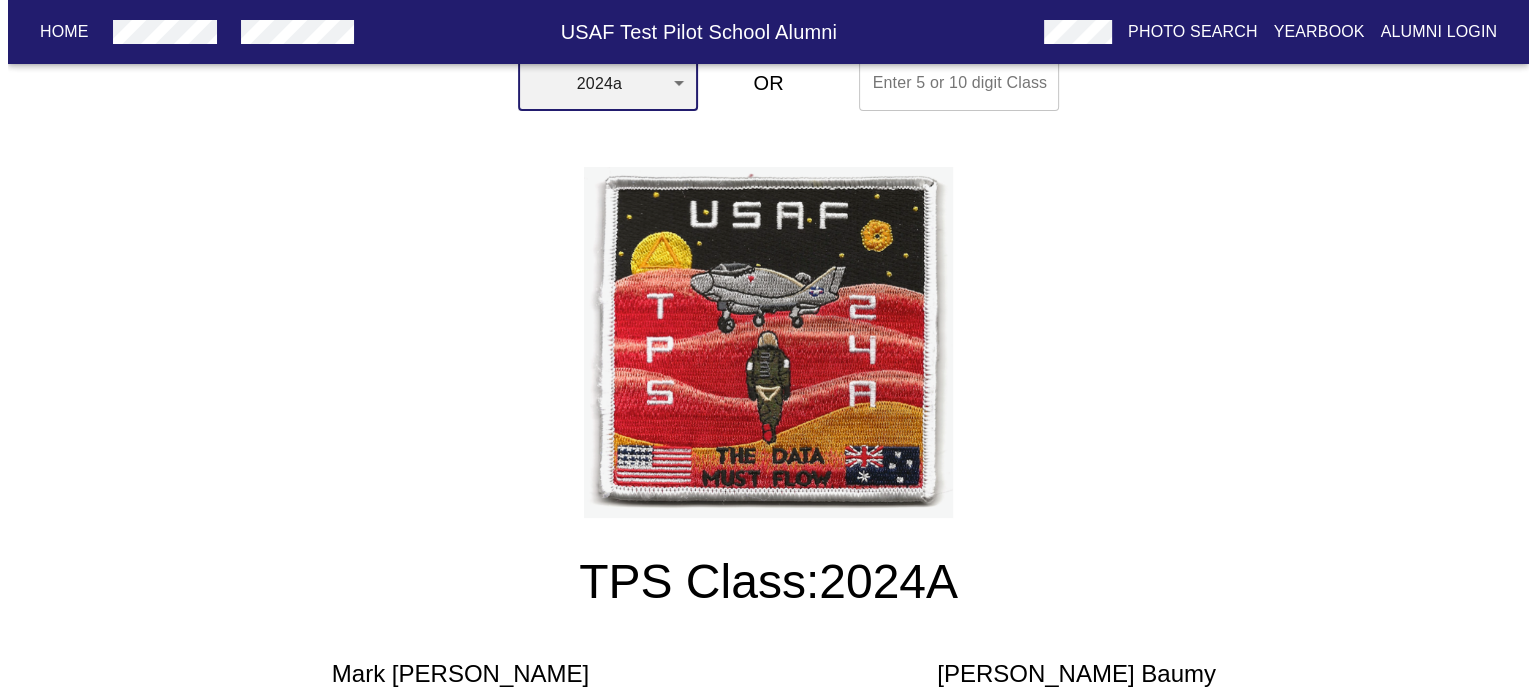 scroll, scrollTop: 0, scrollLeft: 0, axis: both 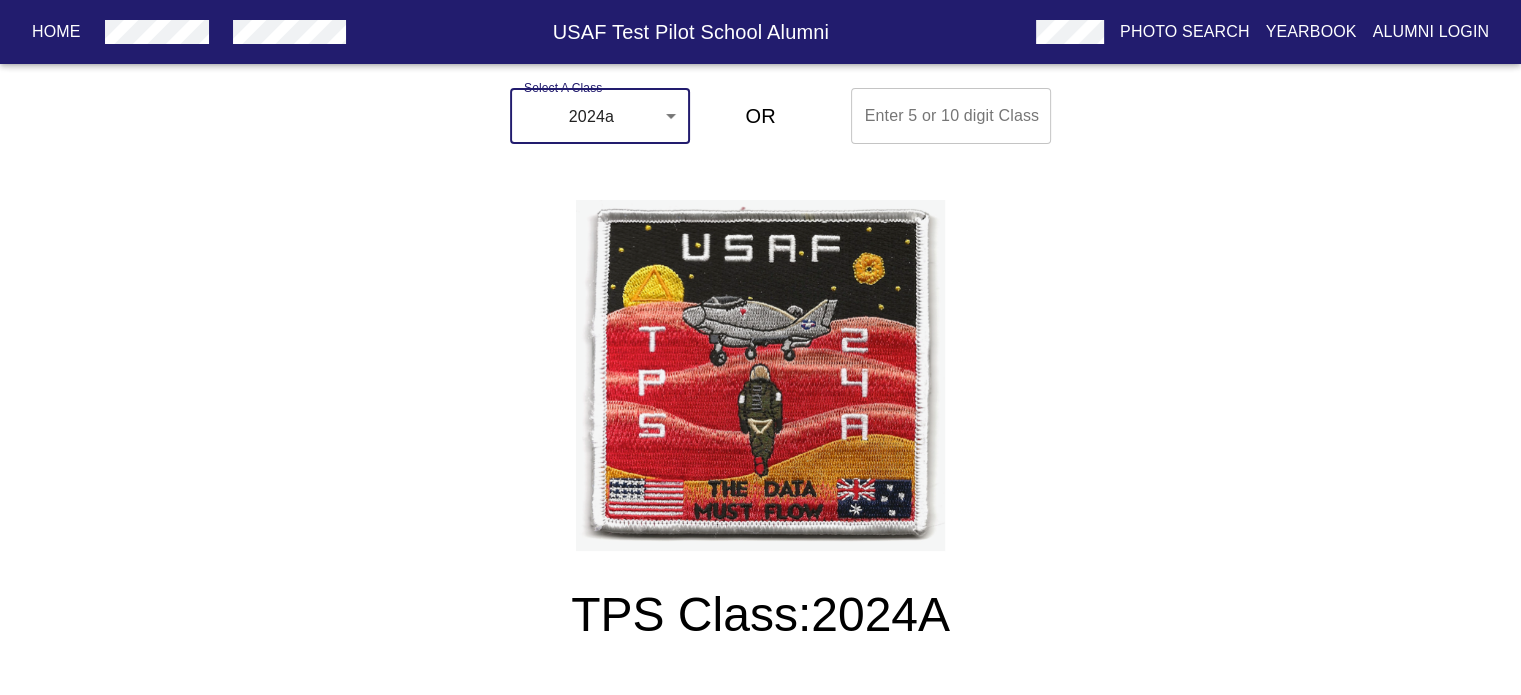 click on "Home USAF Test Pilot School Alumni Photo Search Yearbook Alumni Login Select A Class 2024a 2024a ​ OR Enter 5 or 10 digit Class Enter 5 or 10 digit Class TPS Class:  2024A [PERSON_NAME] [PERSON_NAME] [PERSON_NAME] [PERSON_NAME] [PERSON_NAME] [PERSON_NAME] [PERSON_NAME] [PERSON_NAME] [PERSON_NAME] [PERSON_NAME] [PERSON_NAME]   [PERSON_NAME] [PERSON_NAME] [PERSON_NAME] [PERSON_NAME] [PERSON_NAME] [PERSON_NAME] [PERSON_NAME] [PERSON_NAME] [PERSON_NAME] [PERSON_NAME] [PERSON_NAME] [PERSON_NAME] [PERSON_NAME] [PERSON_NAME] [PERSON_NAME] [PERSON_NAME] [PERSON_NAME] [PERSON_NAME] [PERSON_NAME] [PERSON_NAME] [PERSON_NAME] Class 2024a, the first combined long course for both flight test and space test students. USAF Test Pilot School Graduates First Integrated Flight-Space Test Course The USAF Test Pilot School achieved another historic milestone, [DATE], graduating the first year-long, fully integrated flight and space test course.  Home" at bounding box center [760, 1908] 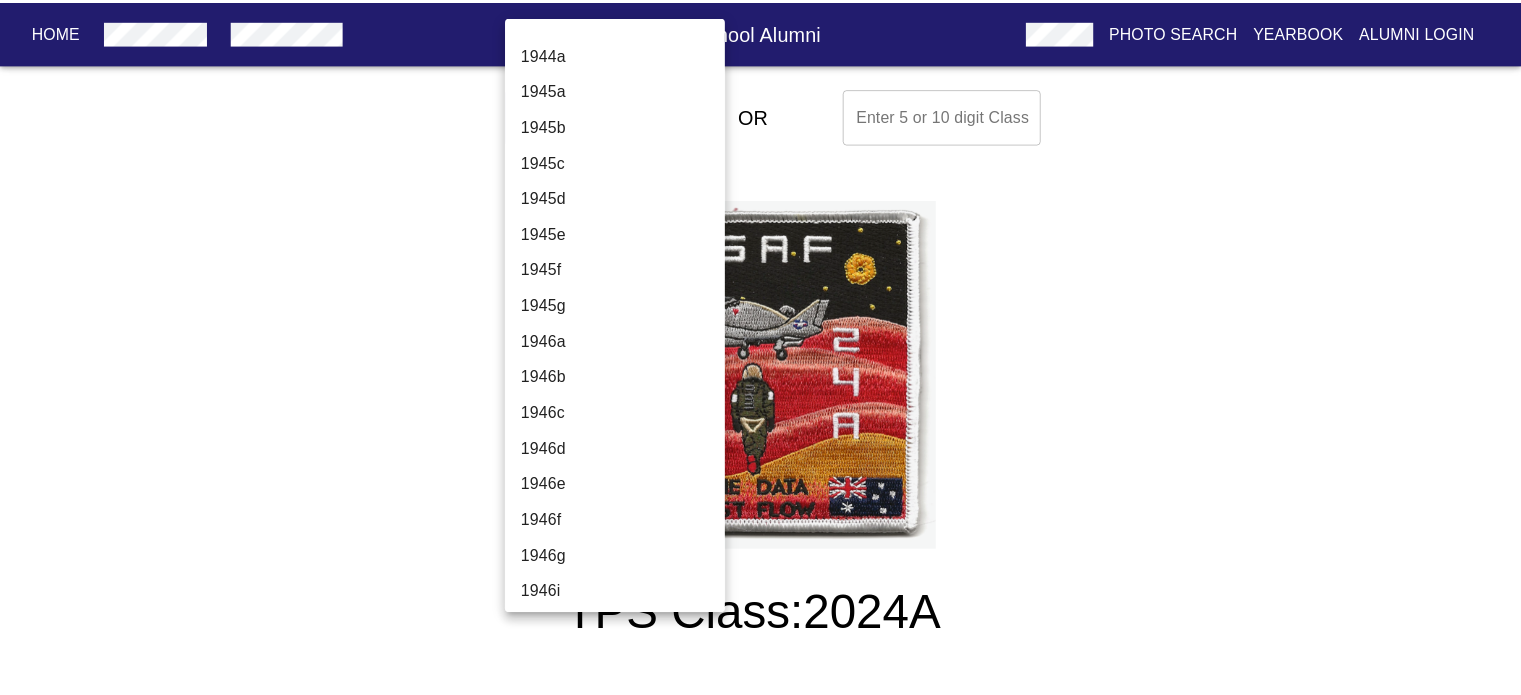 scroll, scrollTop: 6772, scrollLeft: 0, axis: vertical 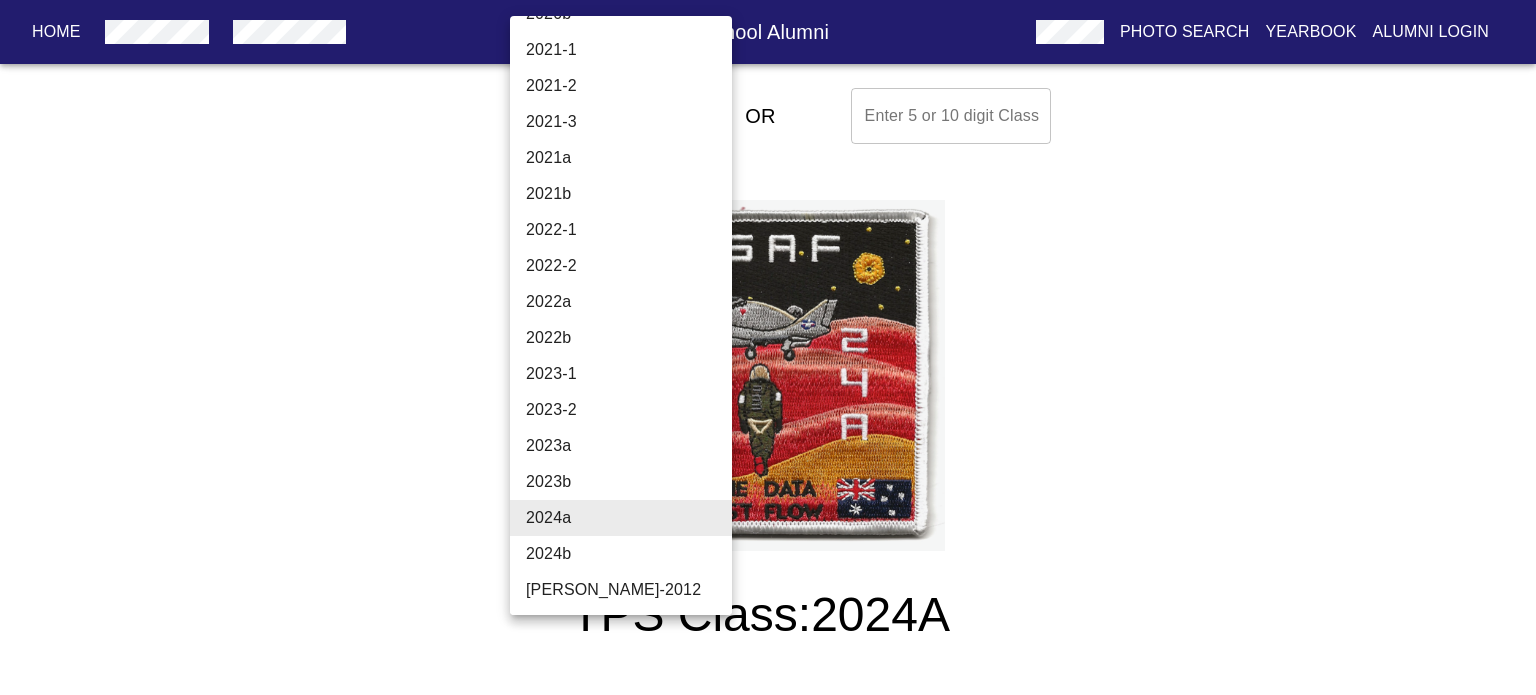 click on "2024a" at bounding box center (628, 518) 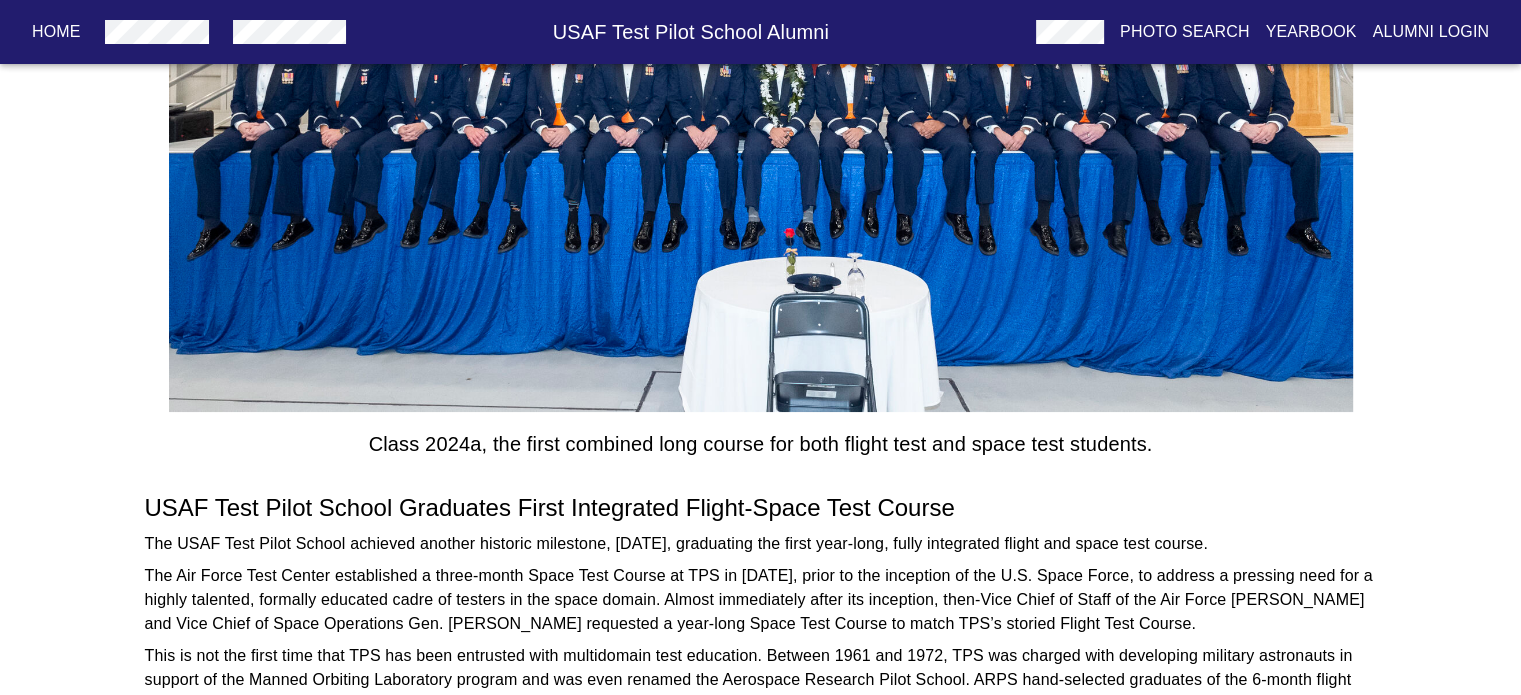 scroll, scrollTop: 2100, scrollLeft: 0, axis: vertical 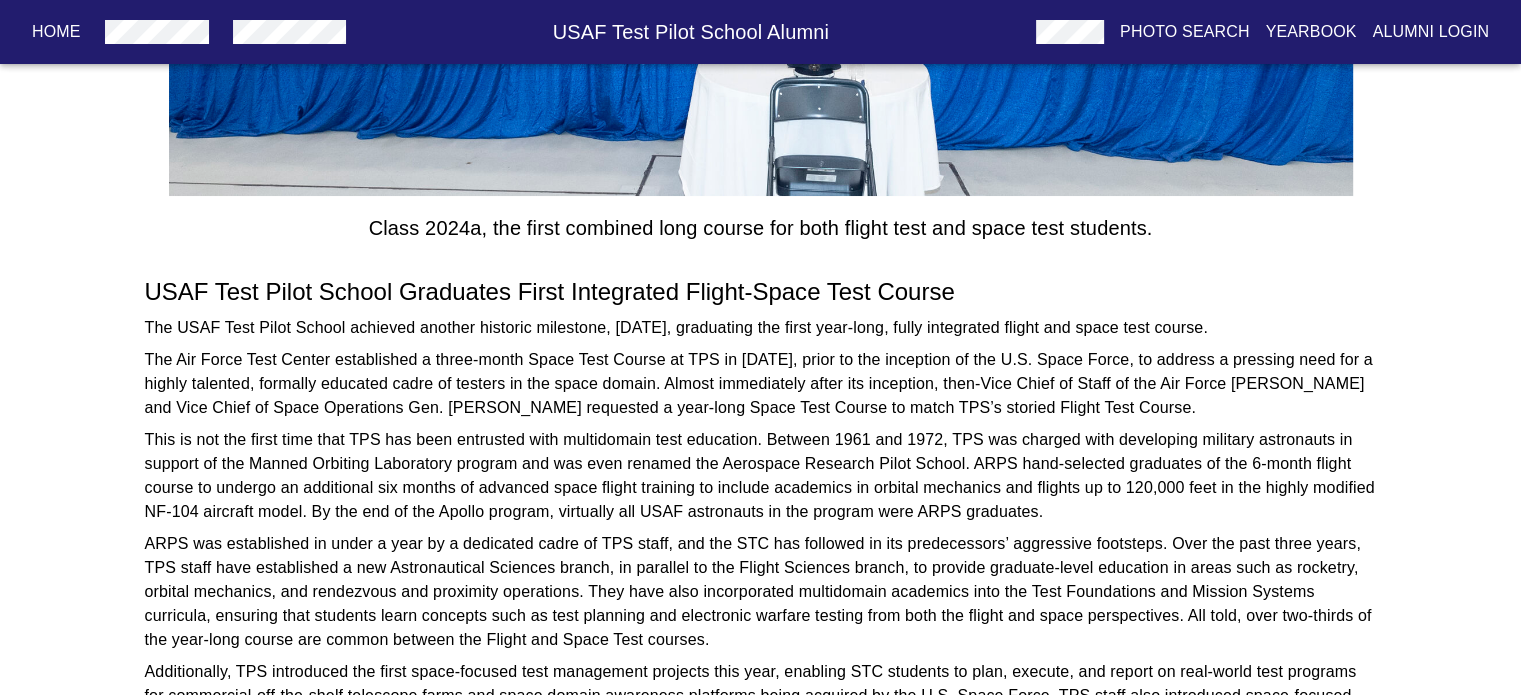 drag, startPoint x: 243, startPoint y: 329, endPoint x: 1304, endPoint y: 331, distance: 1061.0018 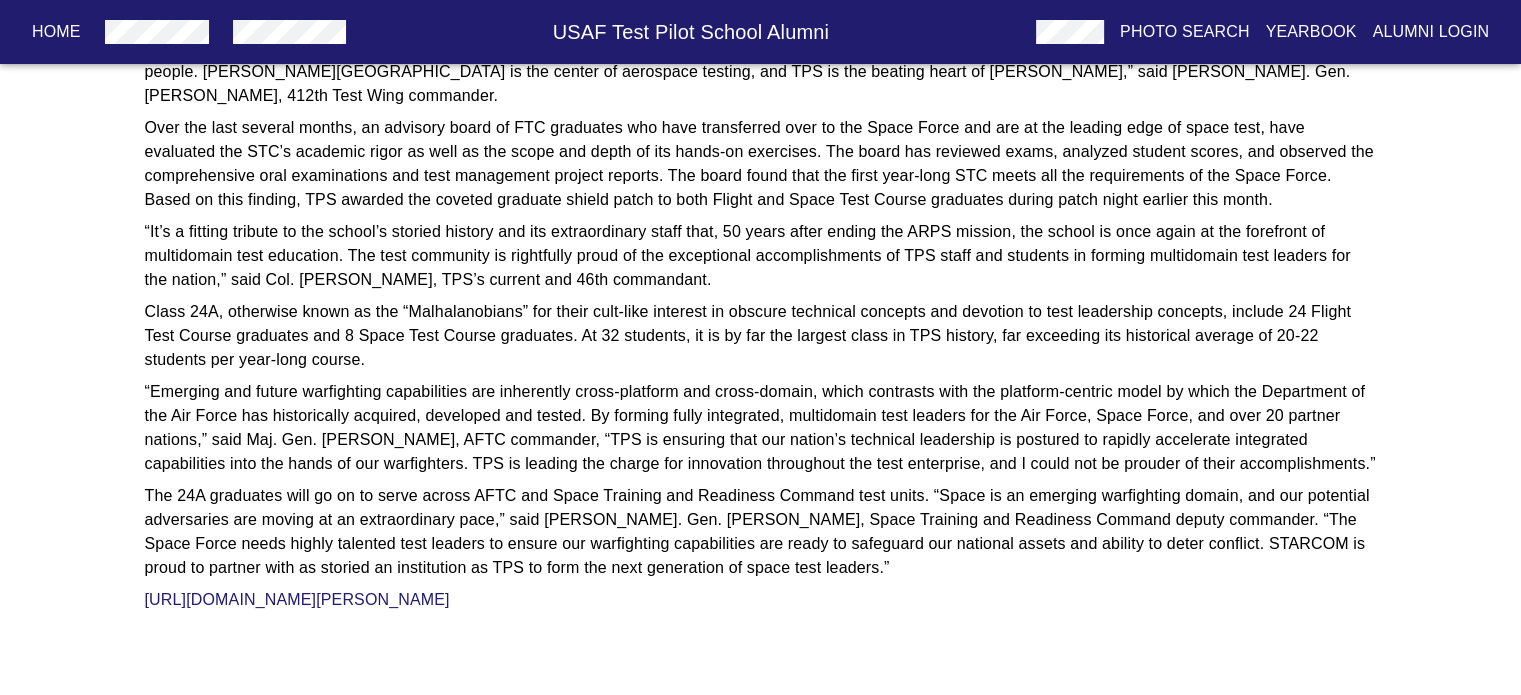 scroll, scrollTop: 3120, scrollLeft: 0, axis: vertical 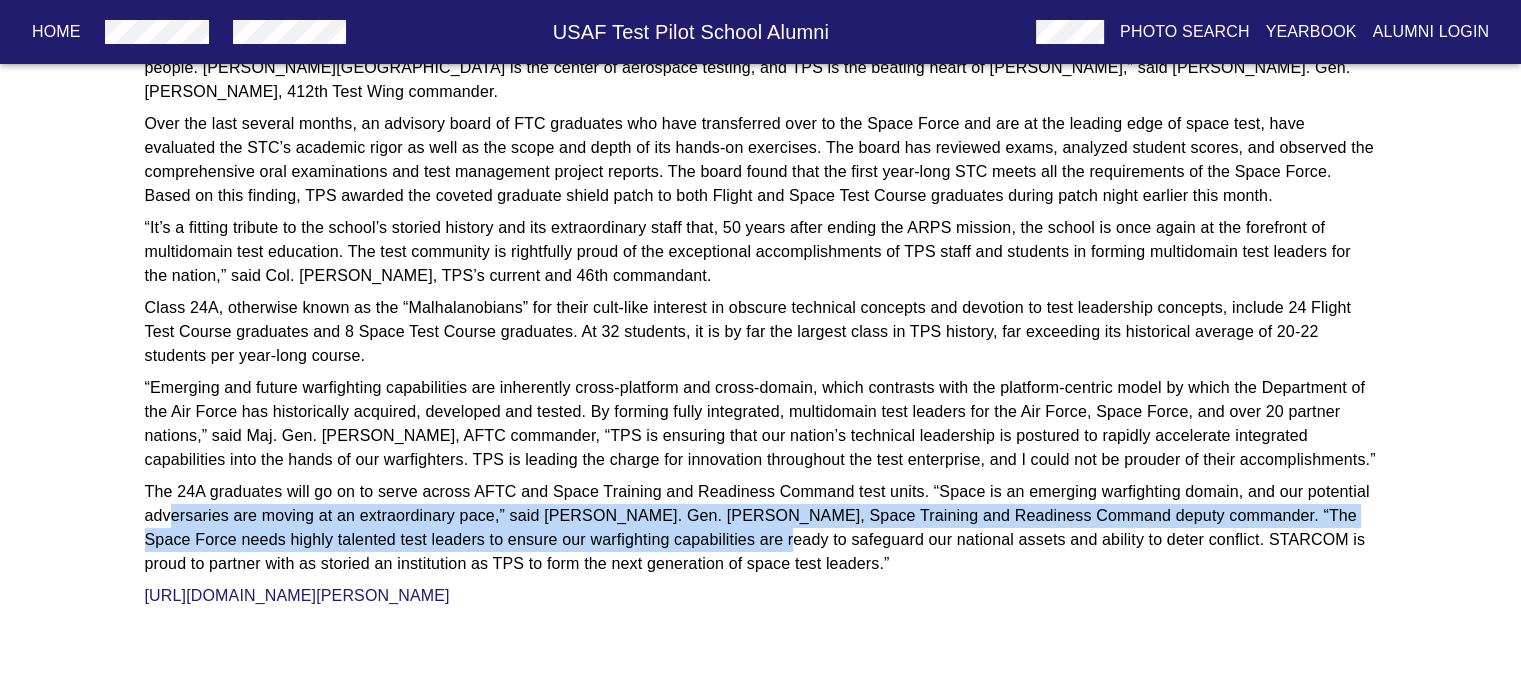 drag, startPoint x: 167, startPoint y: 522, endPoint x: 792, endPoint y: 583, distance: 627.9697 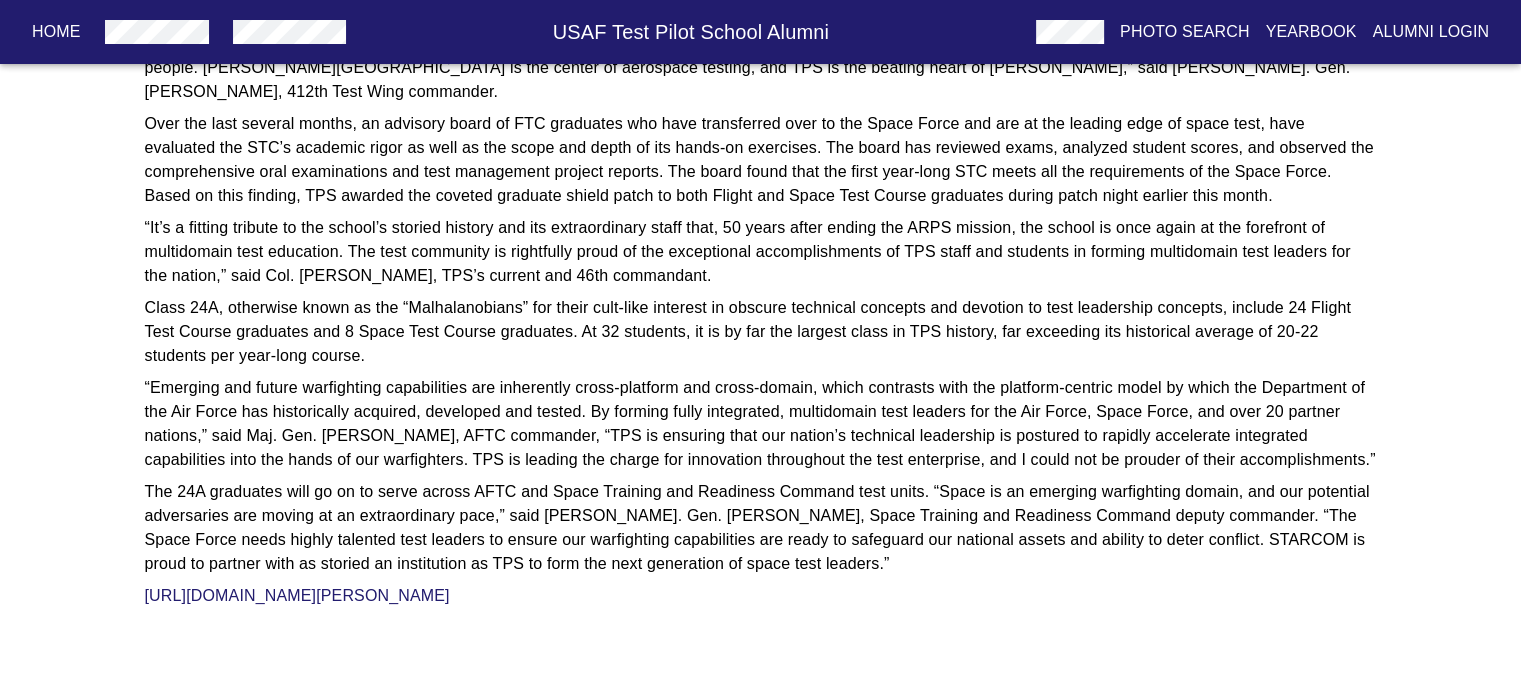 click on "USAF Test Pilot School Graduates First Integrated Flight-Space Test Course The USAF Test Pilot School achieved another historic milestone, [DATE], graduating the first year-long, fully integrated flight and space test course.  The Air Force Test Center established a three-month Space Test Course at TPS in [DATE], prior to the inception of the U.S. Space Force, to address a pressing need for a highly talented, formally educated cadre of testers in the space domain. Almost immediately after its inception, then-Vice Chief of Staff of the Air Force [PERSON_NAME] and Vice Chief of Space Operations Gen. [PERSON_NAME] requested a year-long Space Test Course to match TPS’s storied Flight Test Course. [URL][DOMAIN_NAME][PERSON_NAME]" at bounding box center [761, -68] 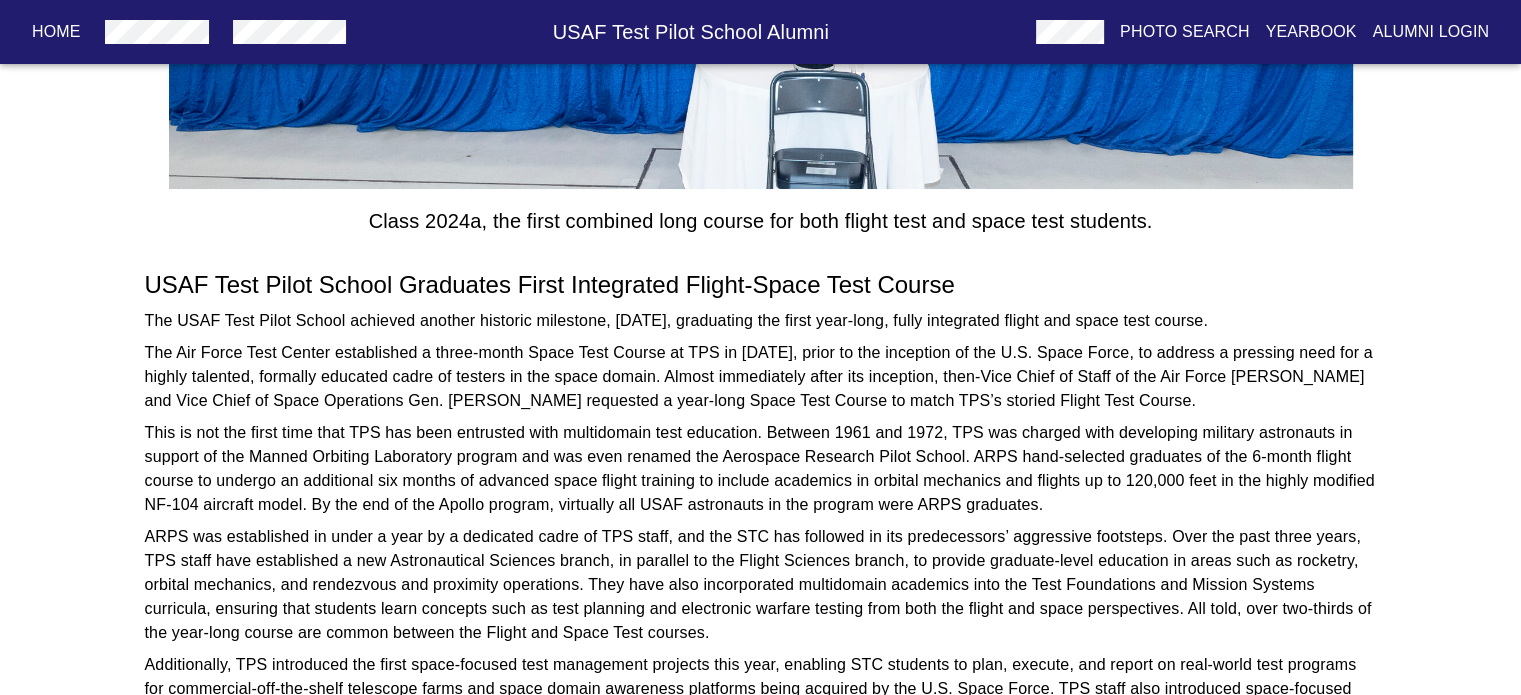 scroll, scrollTop: 2120, scrollLeft: 0, axis: vertical 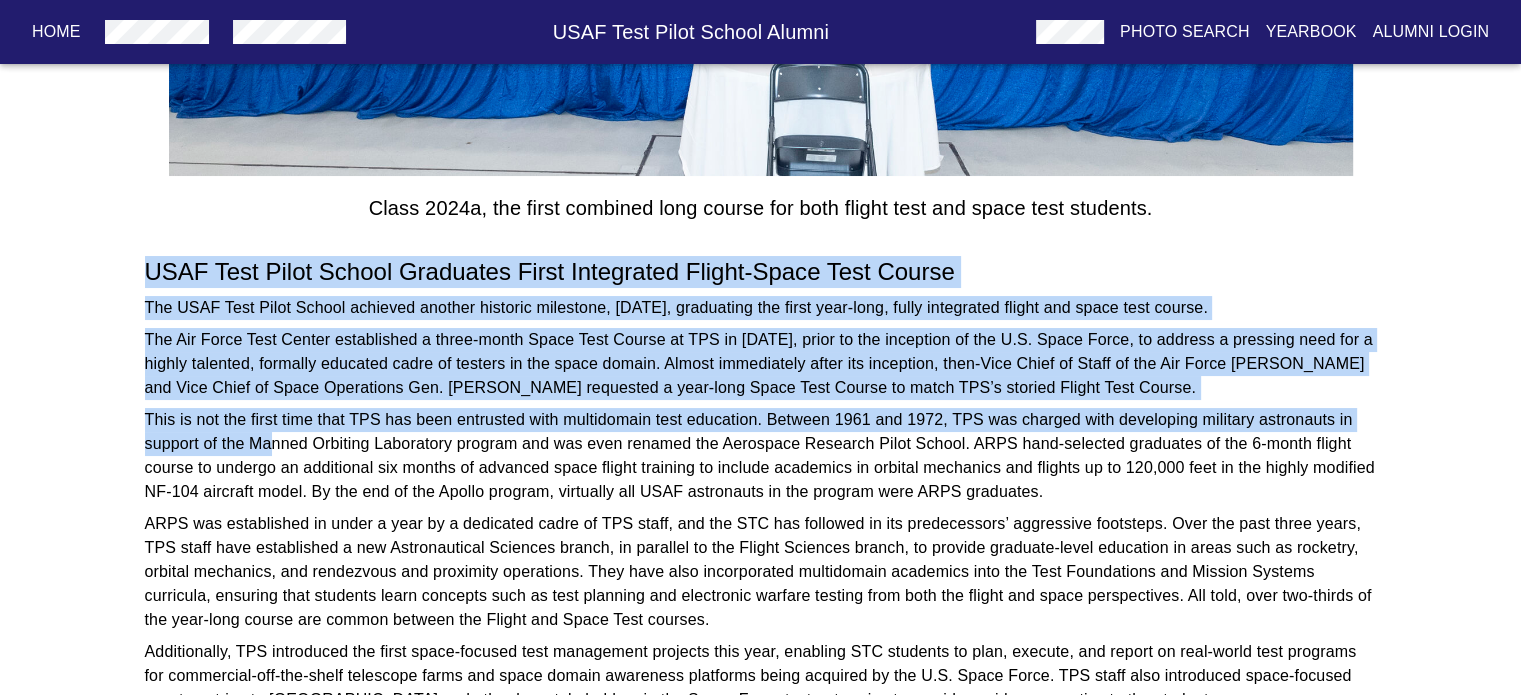 drag, startPoint x: 164, startPoint y: 267, endPoint x: 345, endPoint y: 458, distance: 263.13873 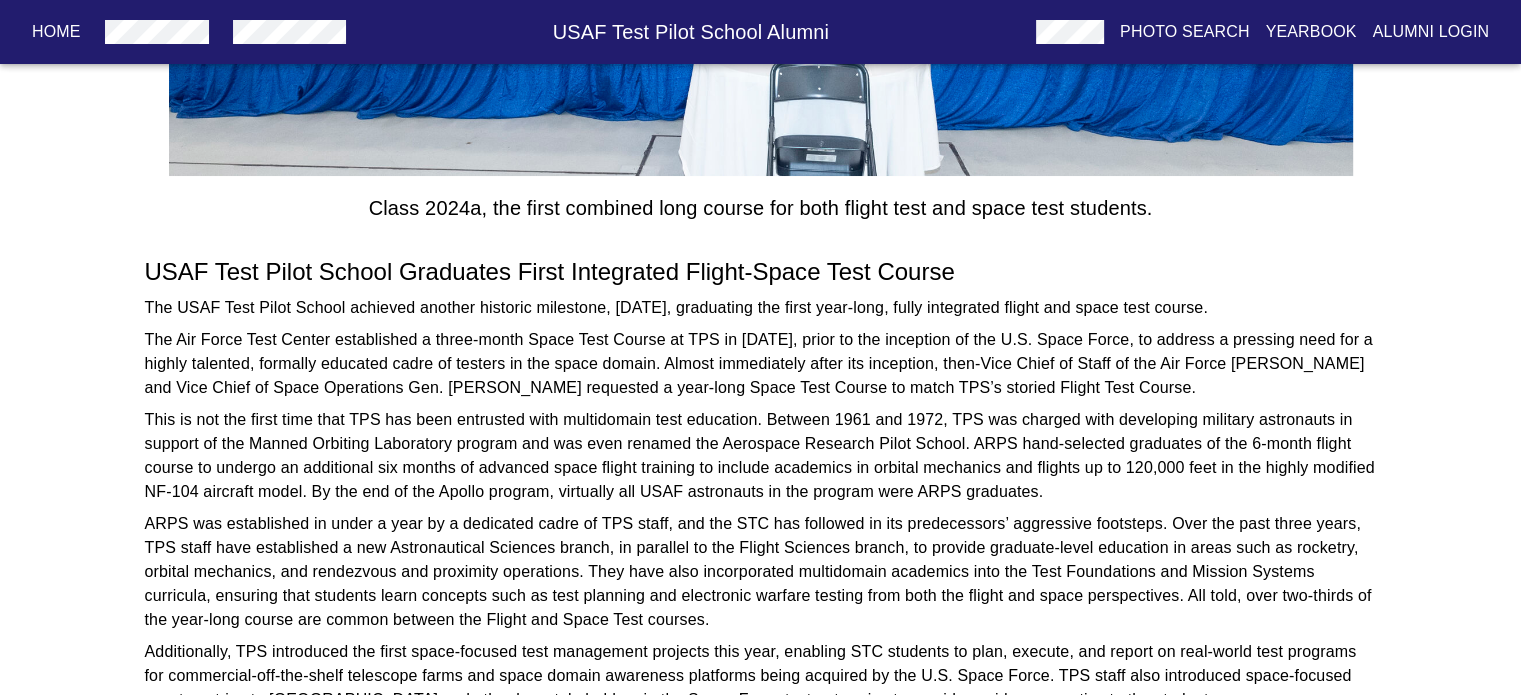 click on "This is not the first time that TPS has been entrusted with multidomain test education. Between 1961 and 1972, TPS was charged with developing military astronauts in support of the Manned Orbiting Laboratory program and was even renamed the Aerospace Research Pilot School. ARPS hand-selected graduates of the 6-month flight course to undergo an additional six months of advanced space flight training to include academics in orbital mechanics and flights up to 120,000 feet in the highly modified NF-104 aircraft model. By the end of the Apollo program, virtually all USAF astronauts in the program were ARPS graduates." at bounding box center [761, 456] 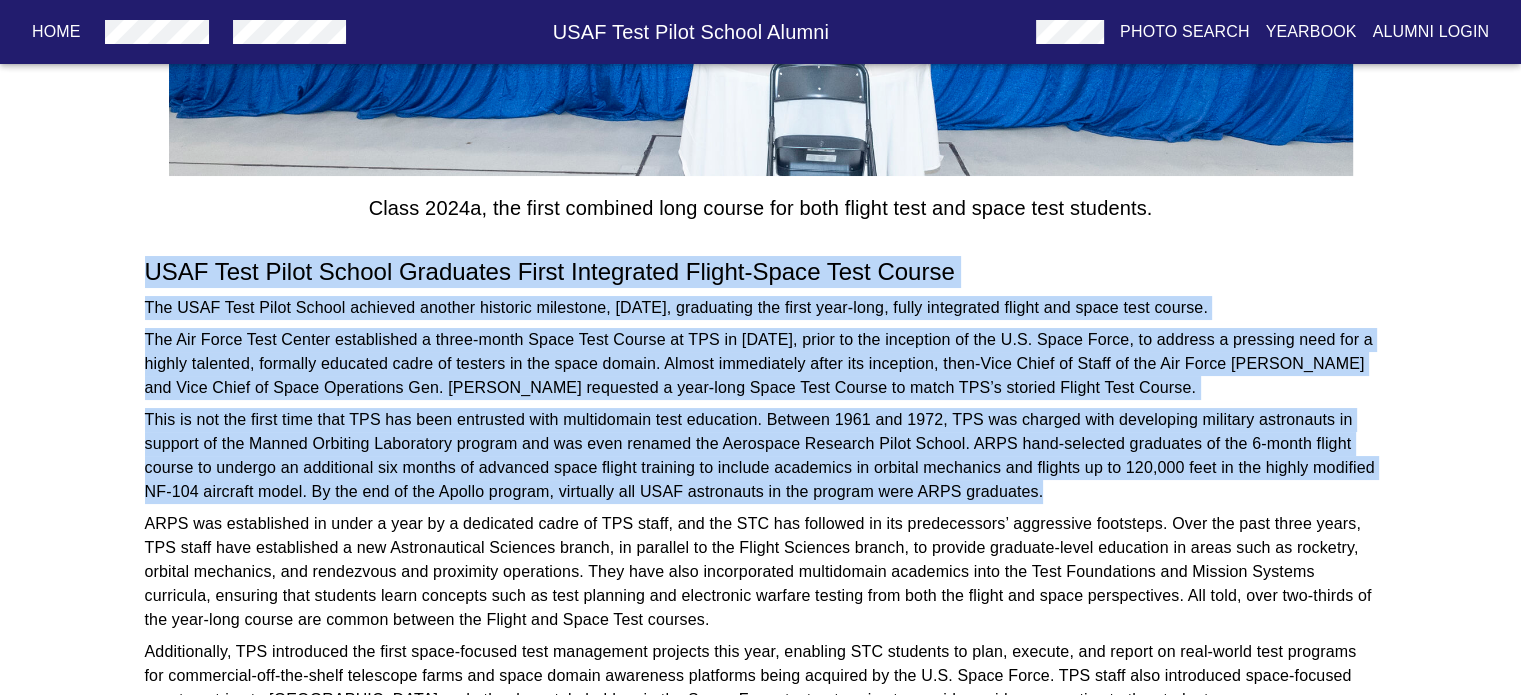 drag, startPoint x: 937, startPoint y: 488, endPoint x: 136, endPoint y: 277, distance: 828.3248 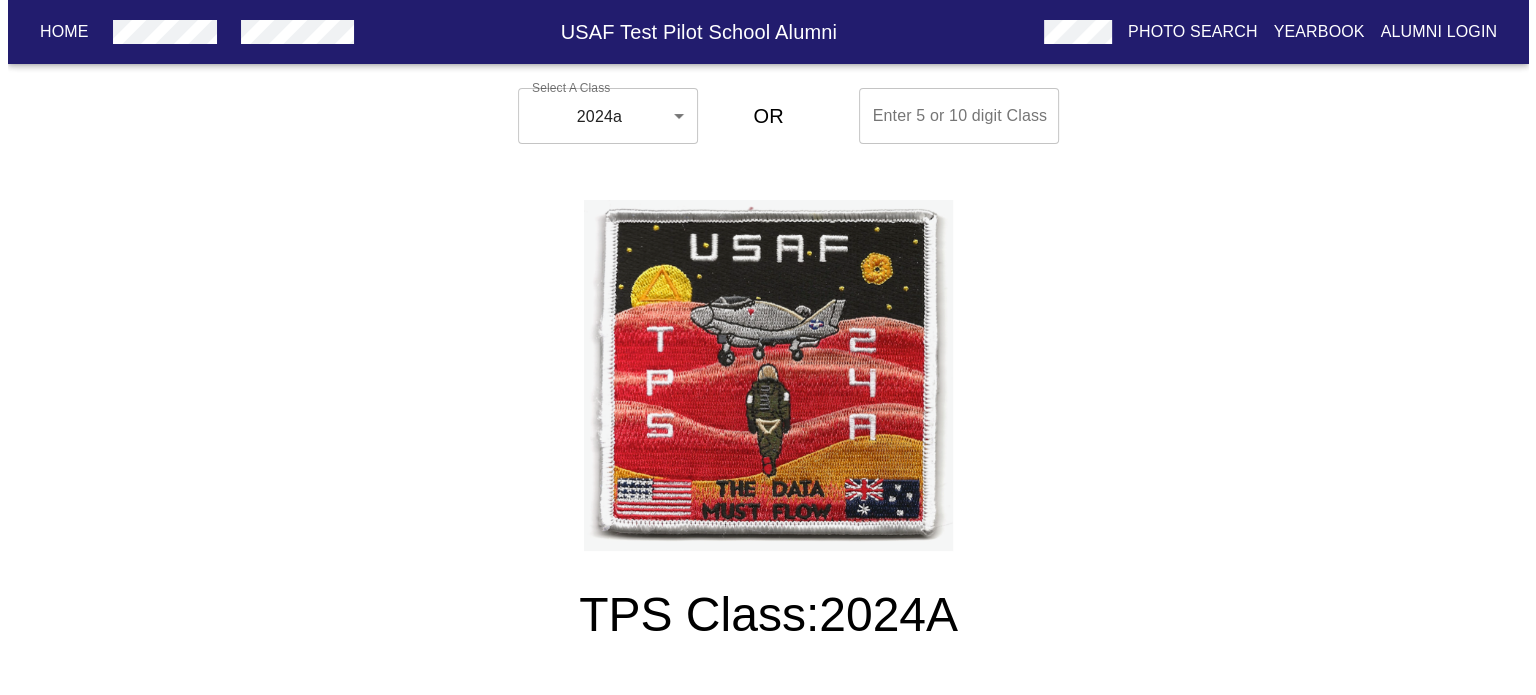 scroll, scrollTop: 0, scrollLeft: 0, axis: both 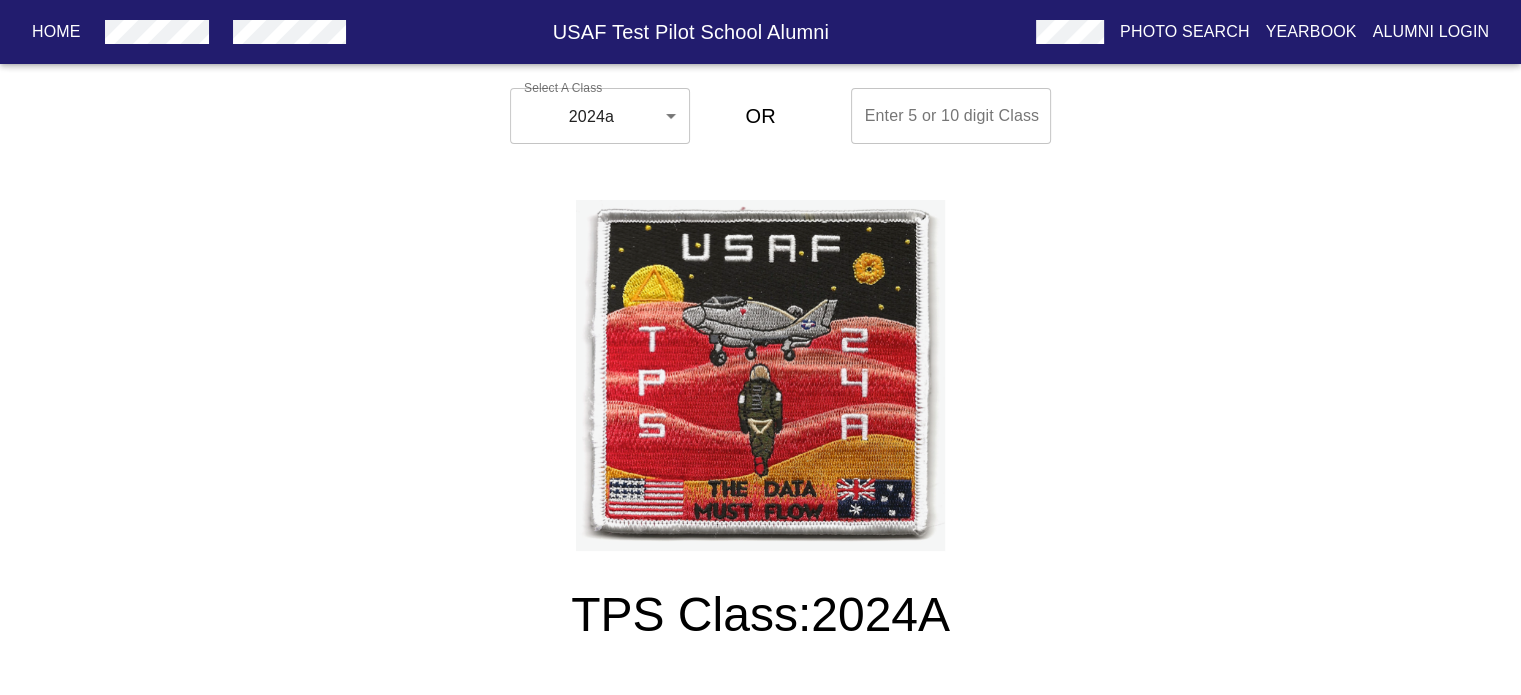 click on "Select A Class 2024a 2024a ​" at bounding box center [571, 116] 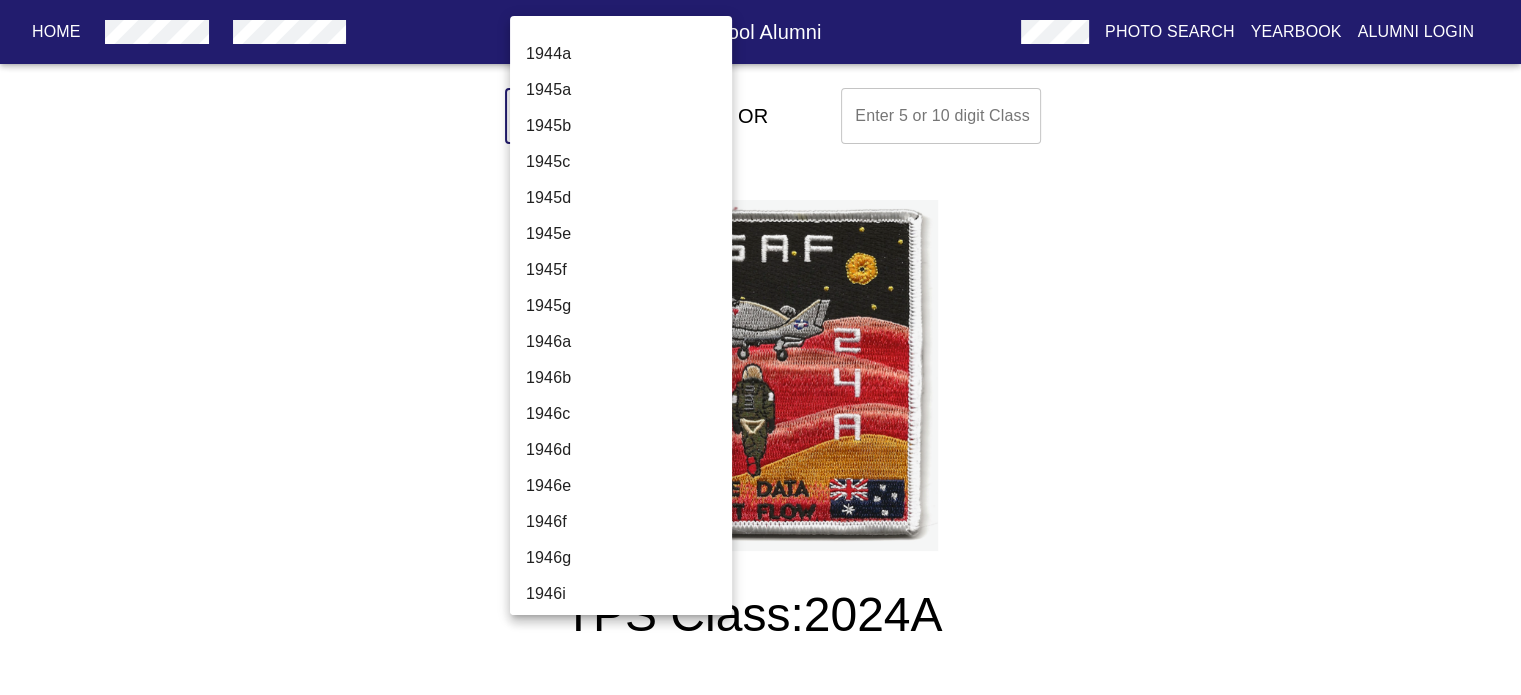 click on "Home USAF Test Pilot School Alumni Photo Search Yearbook Alumni Login Select A Class 2024a 2024a ​ OR Enter 5 or 10 digit Class Enter 5 or 10 digit Class TPS Class:  2024A [PERSON_NAME] [PERSON_NAME] [PERSON_NAME] [PERSON_NAME] [PERSON_NAME] [PERSON_NAME] [PERSON_NAME] [PERSON_NAME] [PERSON_NAME] [PERSON_NAME] [PERSON_NAME]   [PERSON_NAME] [PERSON_NAME] [PERSON_NAME] [PERSON_NAME] [PERSON_NAME] [PERSON_NAME] [PERSON_NAME] [PERSON_NAME] [PERSON_NAME] [PERSON_NAME] [PERSON_NAME] [PERSON_NAME] [PERSON_NAME] [PERSON_NAME] [PERSON_NAME] [PERSON_NAME] [PERSON_NAME] [PERSON_NAME] [PERSON_NAME] [PERSON_NAME] [PERSON_NAME] Class 2024a, the first combined long course for both flight test and space test students. USAF Test Pilot School Graduates First Integrated Flight-Space Test Course The USAF Test Pilot School achieved another historic milestone, [DATE], graduating the first year-long, fully integrated flight and space test course.  Home" at bounding box center (760, 1908) 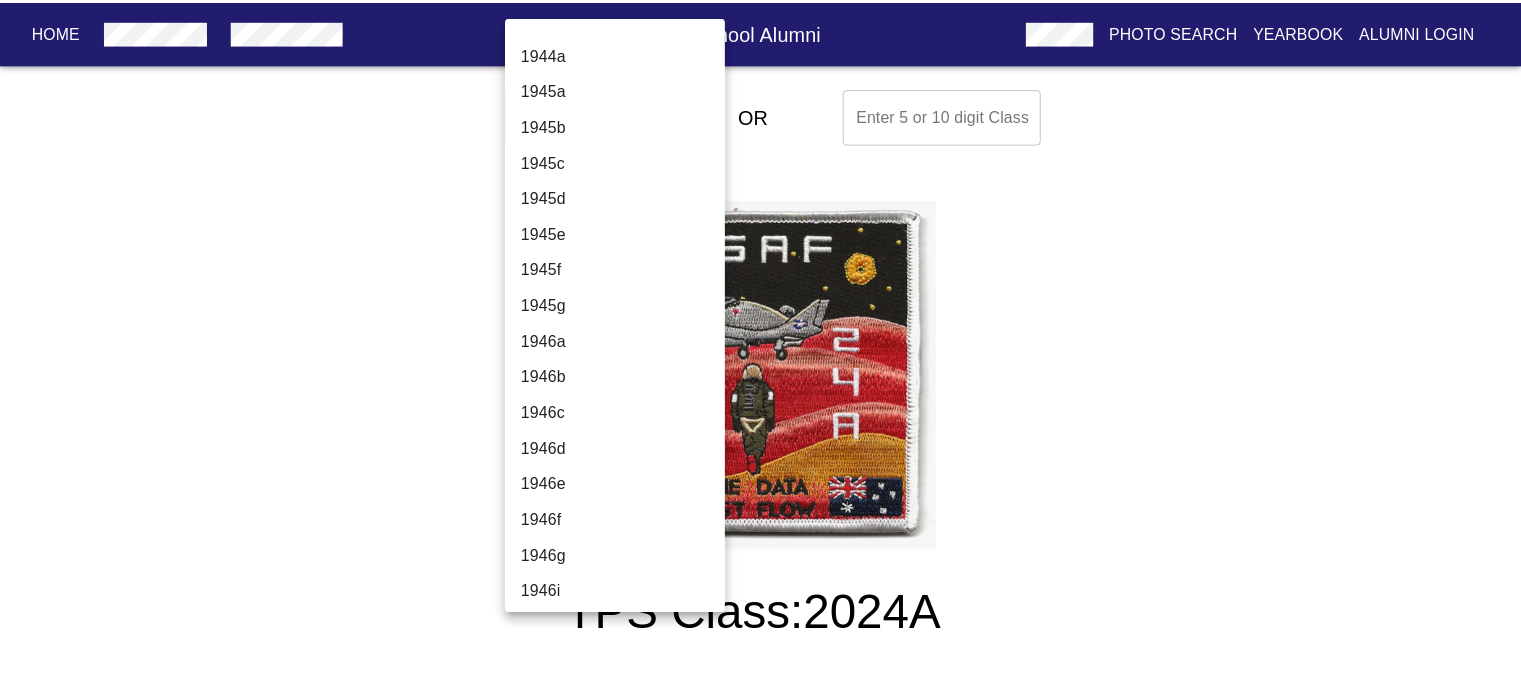 scroll, scrollTop: 6772, scrollLeft: 0, axis: vertical 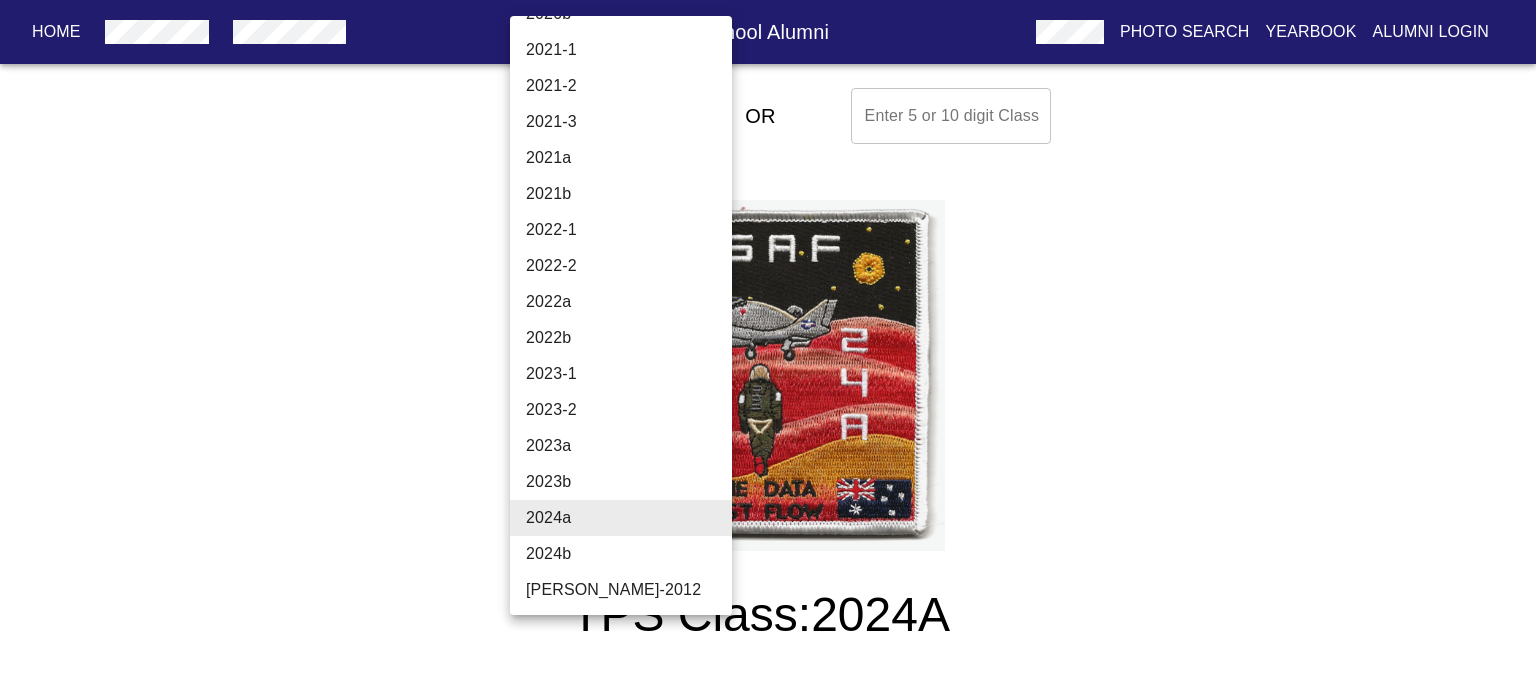 click on "2021-3" at bounding box center [628, 122] 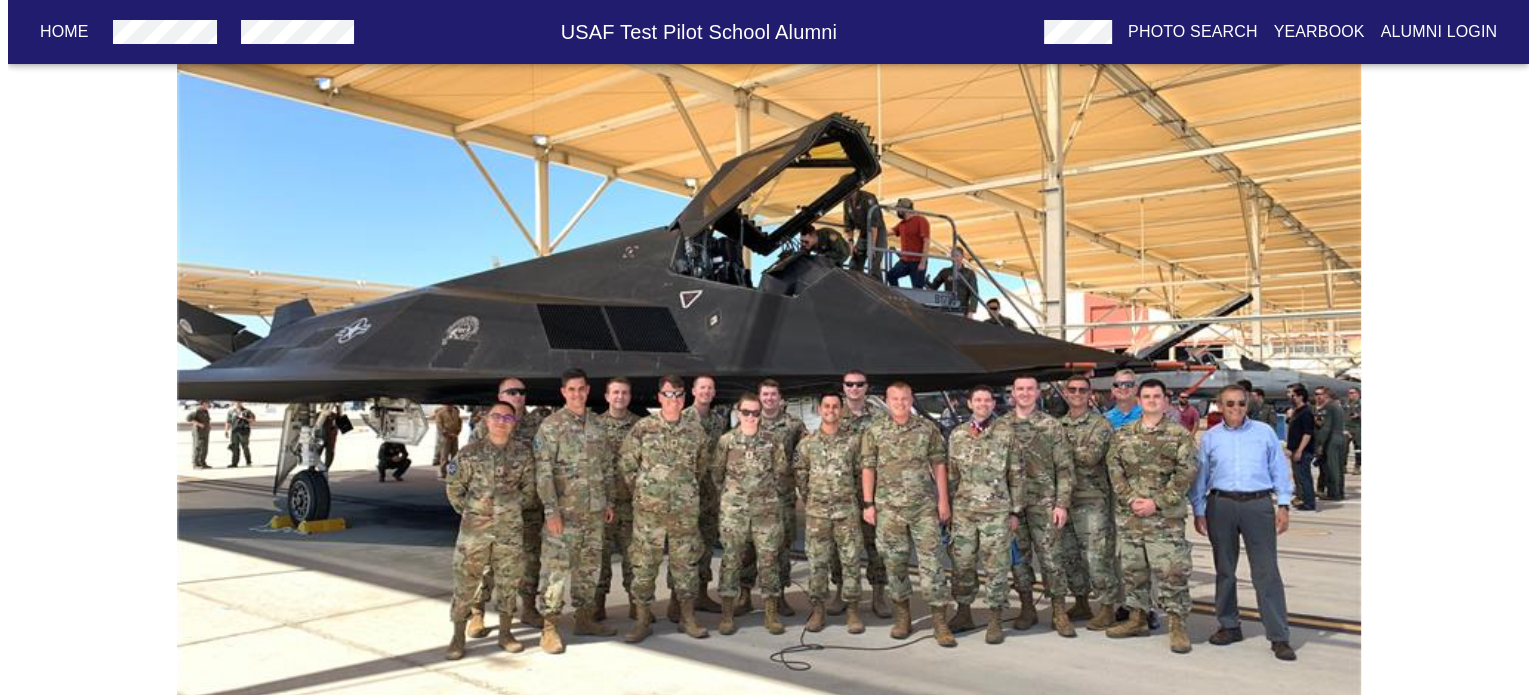 scroll, scrollTop: 0, scrollLeft: 0, axis: both 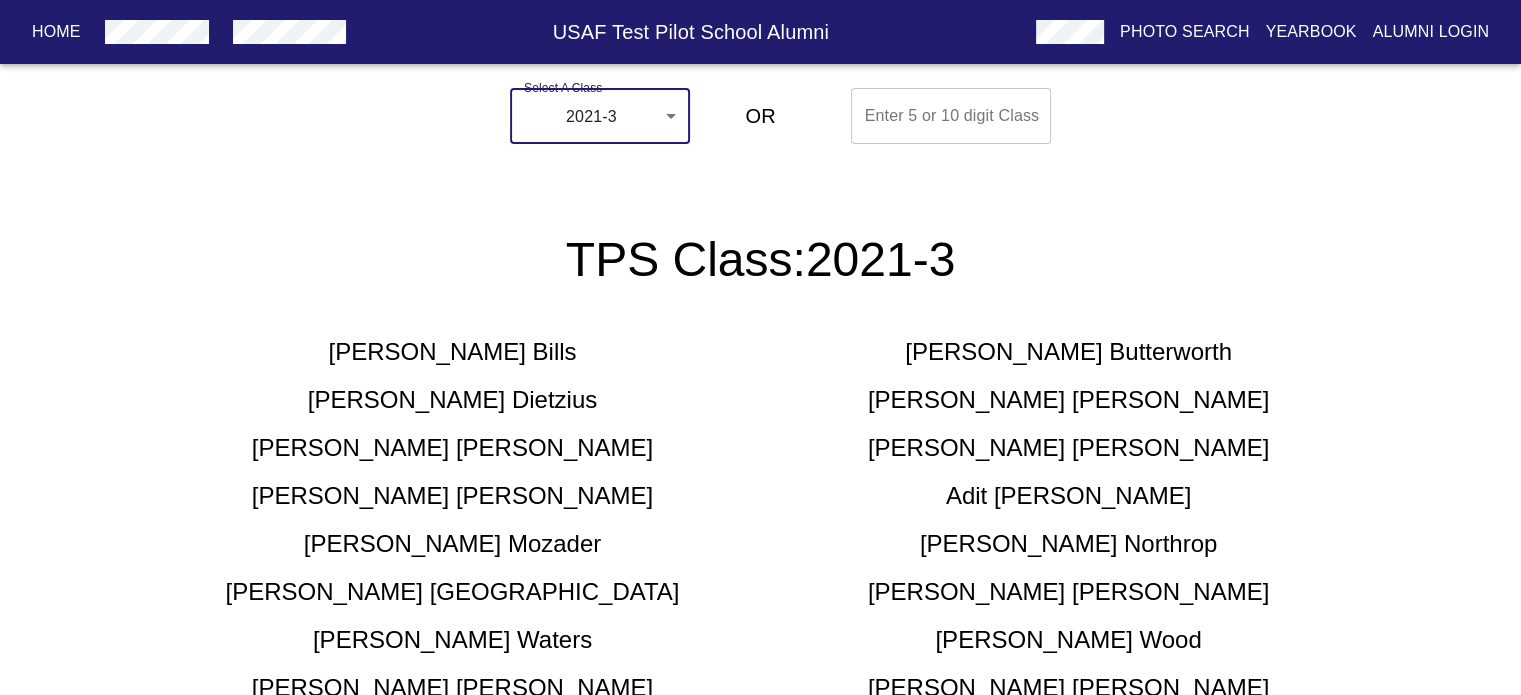 click on "Home USAF Test Pilot School Alumni Photo Search Yearbook Alumni Login Select A Class 2021-3 2021-3 ​ OR Enter 5 or 10 digit Class Enter 5 or 10 digit Class TPS Class:  2021-3 [PERSON_NAME] [PERSON_NAME] [PERSON_NAME] [PERSON_NAME] [PERSON_NAME] [PERSON_NAME] [PERSON_NAME] [PERSON_NAME] [PERSON_NAME] [PERSON_NAME] [PERSON_NAME] [DATE][PERSON_NAME] [PERSON_NAME] [PERSON_NAME] [PERSON_NAME] [PERSON_NAME] Space Test Course Class 2021-3 Home Alumni Bios Class Pages Photos Yearbook Alumni Login" at bounding box center (760, 907) 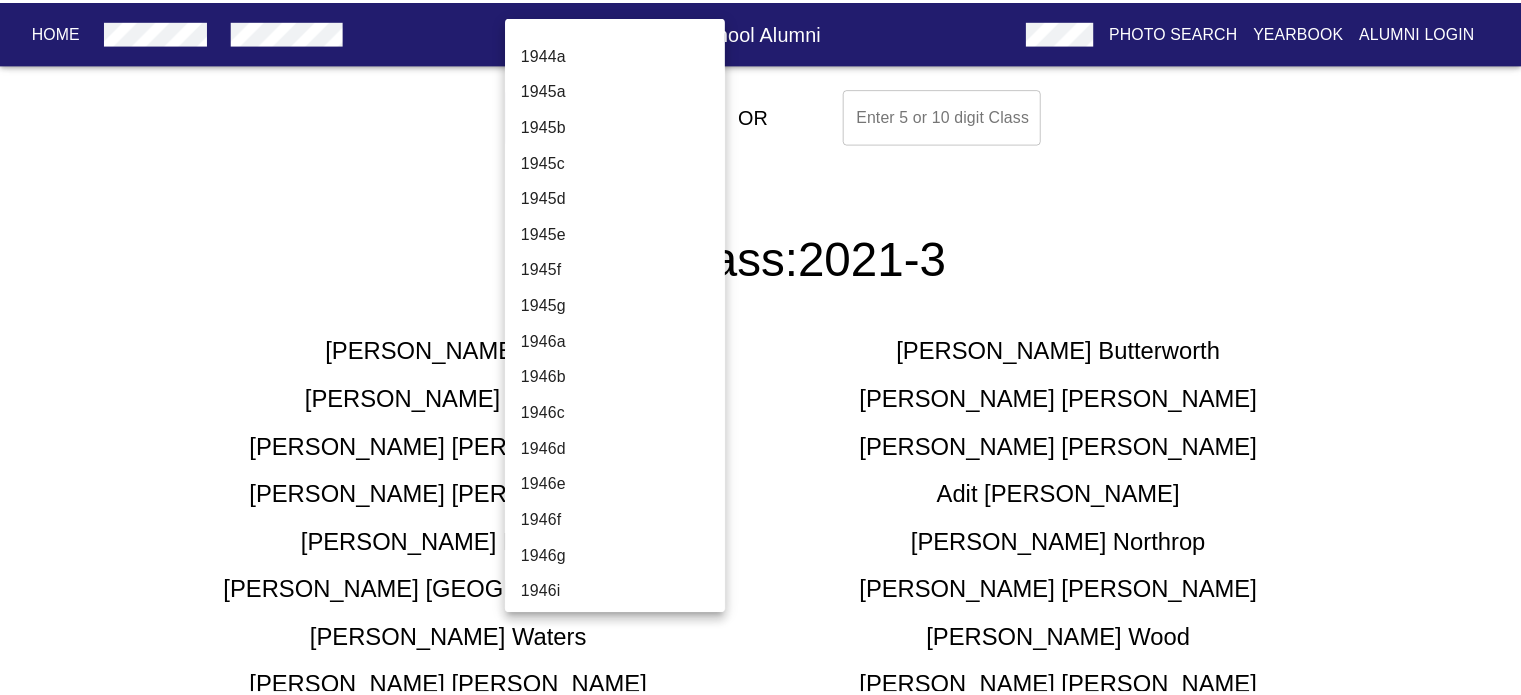 scroll, scrollTop: 6578, scrollLeft: 0, axis: vertical 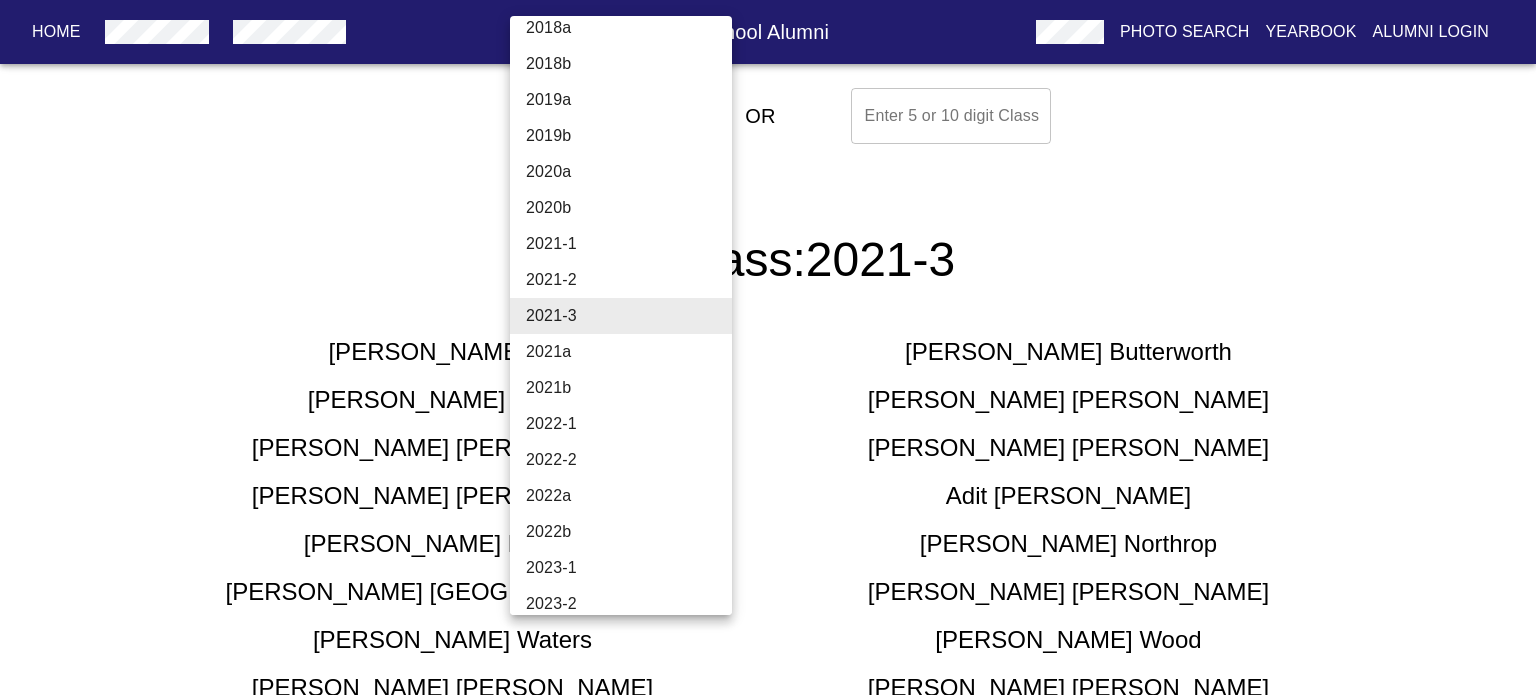 click on "2021-2" at bounding box center [628, 280] 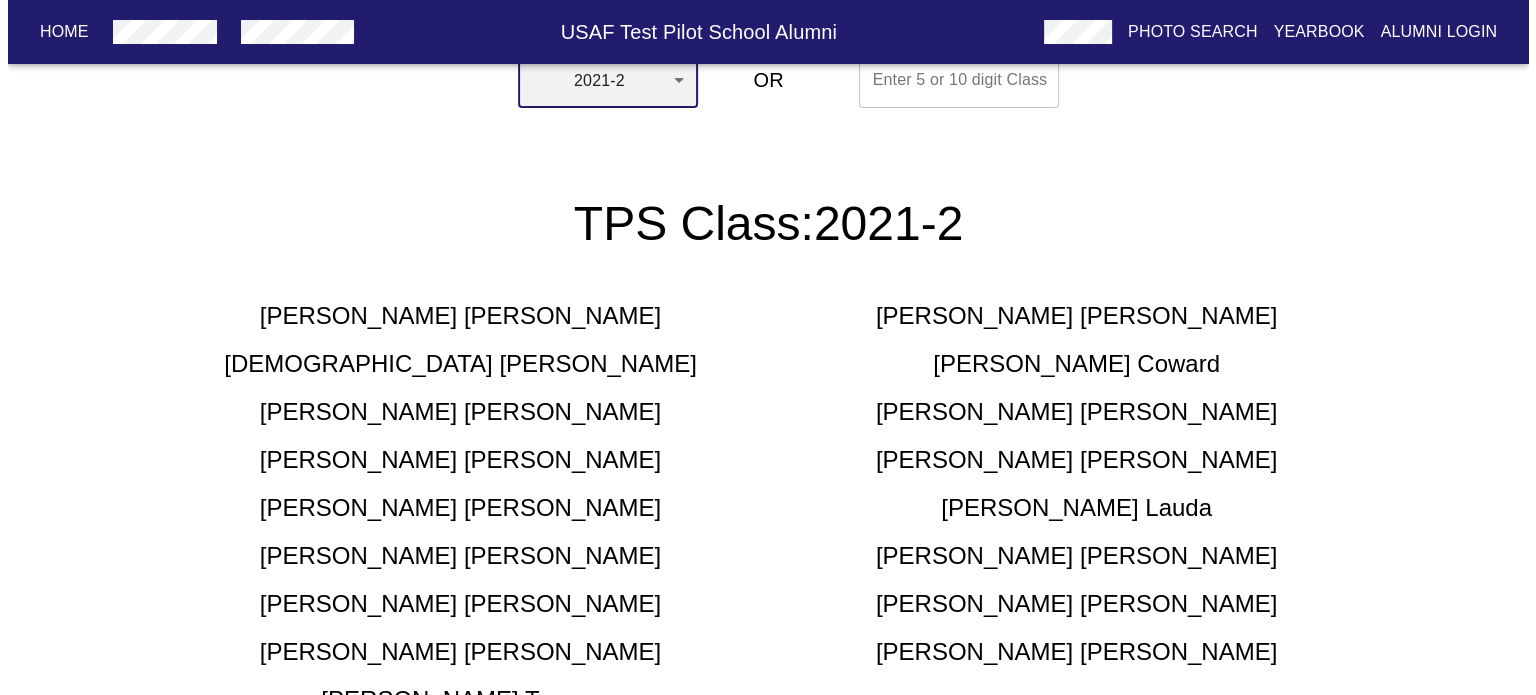 scroll, scrollTop: 0, scrollLeft: 0, axis: both 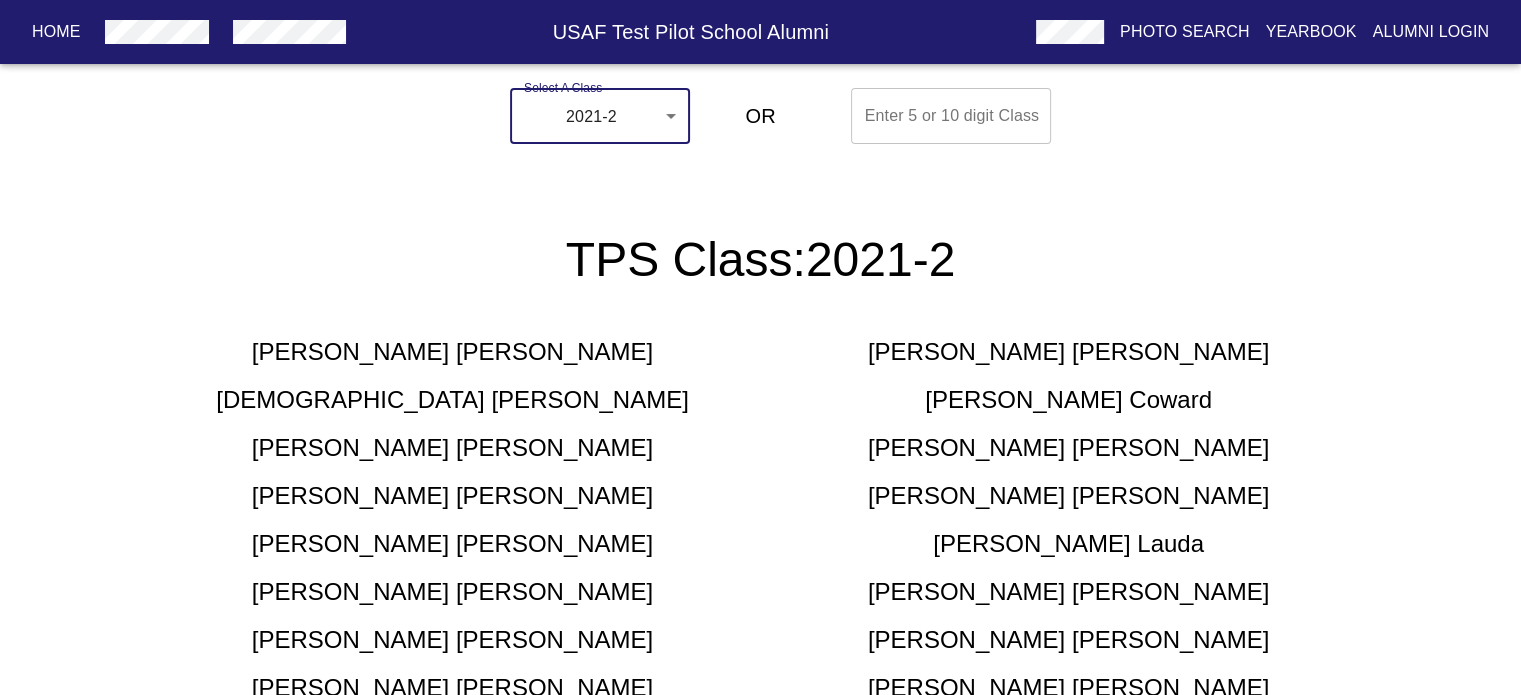 click on "Home USAF Test Pilot School Alumni Photo Search Yearbook Alumni Login Select A Class 2021-2 2021-2 ​ OR Enter 5 or 10 digit Class Enter 5 or 10 digit Class TPS Class:  2021-2 [PERSON_NAME] [PERSON_NAME] [PERSON_NAME] [PERSON_NAME] [PERSON_NAME] [PERSON_NAME] [PERSON_NAME] [PERSON_NAME] [PERSON_NAME] [PERSON_NAME] [PERSON_NAME] [PERSON_NAME] [PERSON_NAME] [PERSON_NAME] [PERSON_NAME] [PERSON_NAME] [PERSON_NAME] Space Test Course Class 2021-2 Home Alumni Bios Class Pages Photos Yearbook Alumni Login" at bounding box center (760, 882) 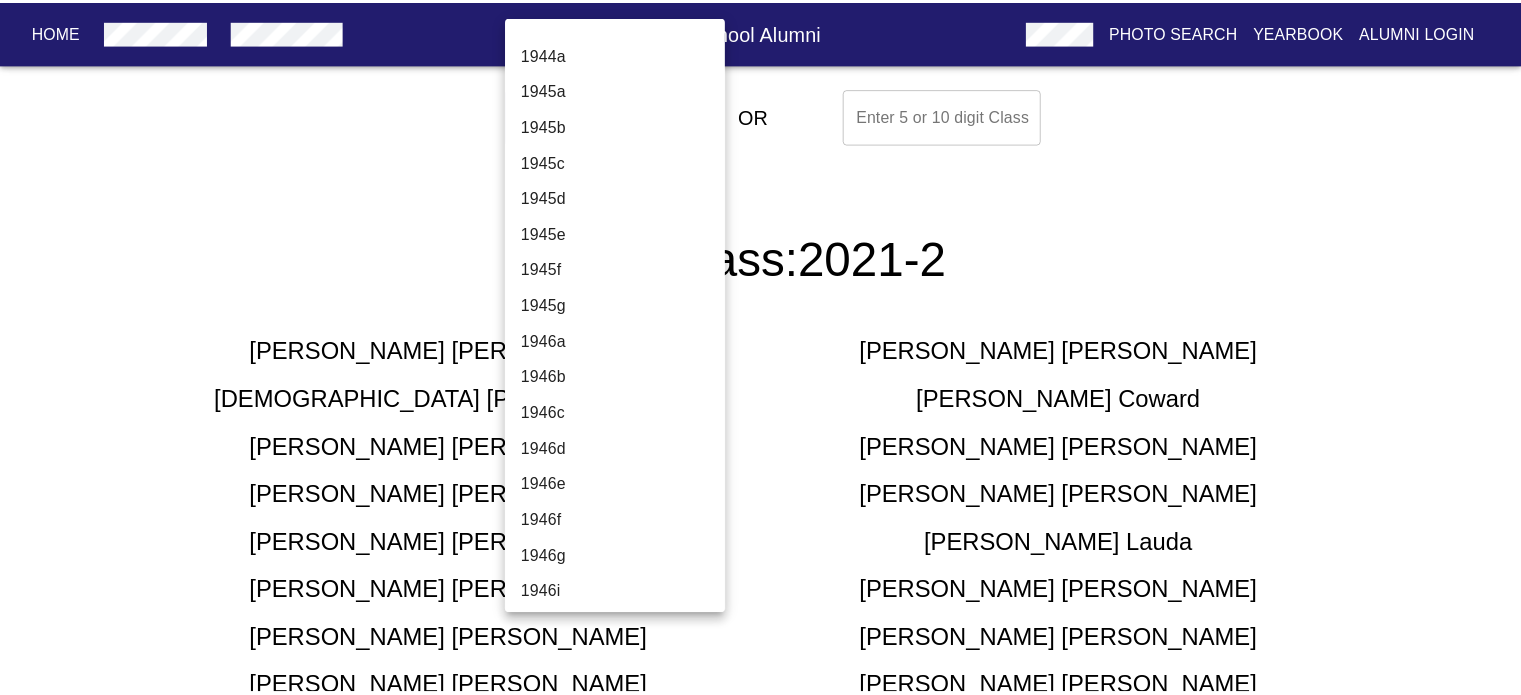 scroll, scrollTop: 6542, scrollLeft: 0, axis: vertical 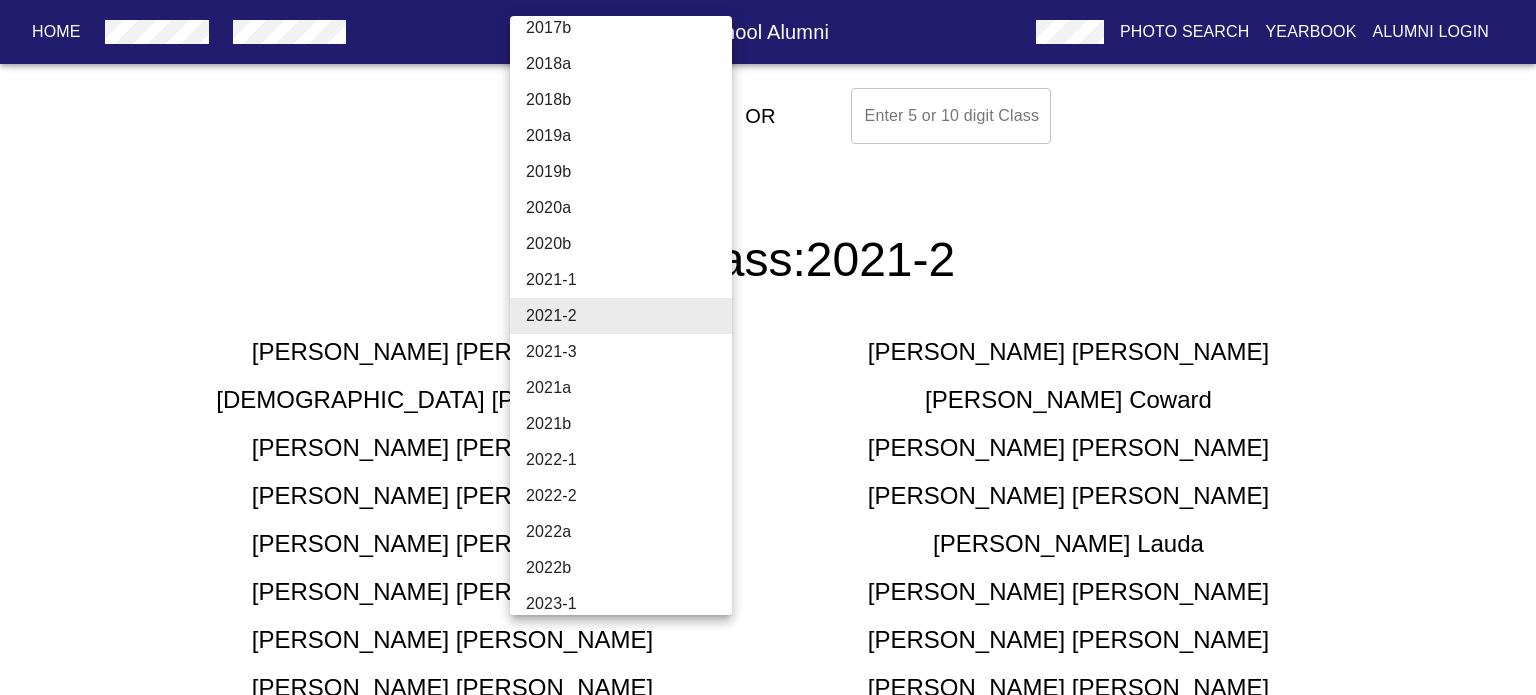 click on "2021-1" at bounding box center [628, 280] 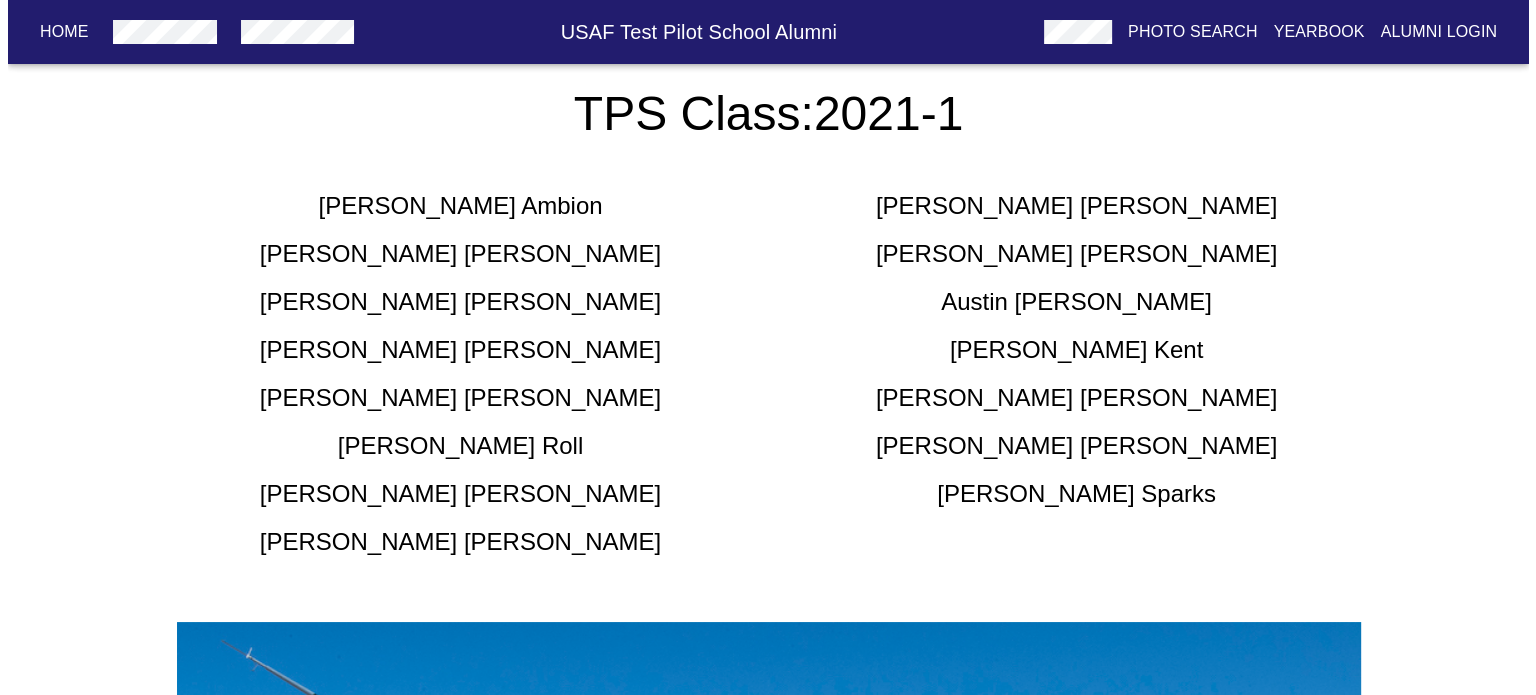 scroll, scrollTop: 21, scrollLeft: 0, axis: vertical 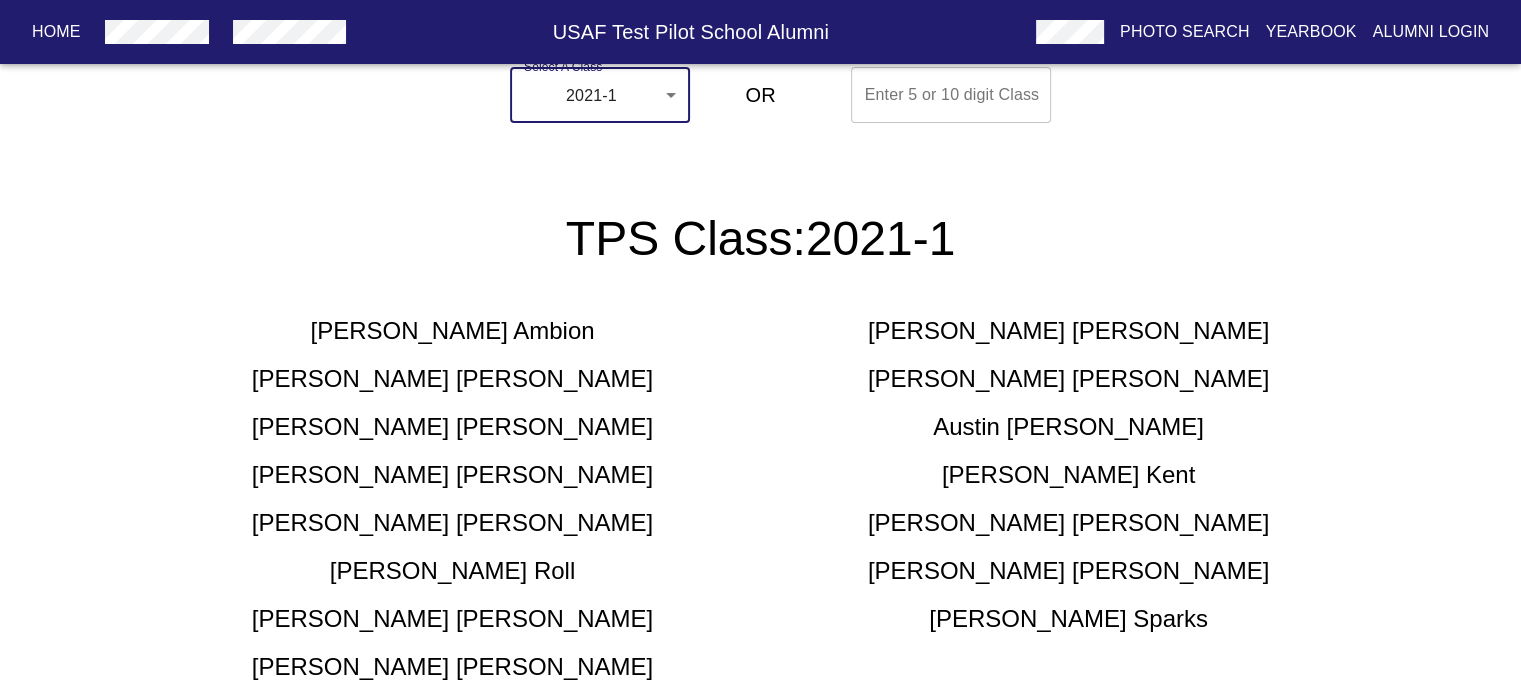 click on "Home USAF Test Pilot School Alumni Photo Search Yearbook Alumni Login Select A Class 2021-1 2021-1 ​ OR Enter 5 or 10 digit Class Enter 5 or 10 digit Class TPS Class:  2021-1 [PERSON_NAME] [PERSON_NAME] [PERSON_NAME] [PERSON_NAME] [PERSON_NAME] [PERSON_NAME] [PERSON_NAME] [PERSON_NAME] [PERSON_NAME] [PERSON_NAME] [PERSON_NAME] [PERSON_NAME] [PERSON_NAME] [PERSON_NAME] Space Test Course Class 2021-1 Home Alumni Bios Class Pages Photos Yearbook Alumni Login" at bounding box center [760, 837] 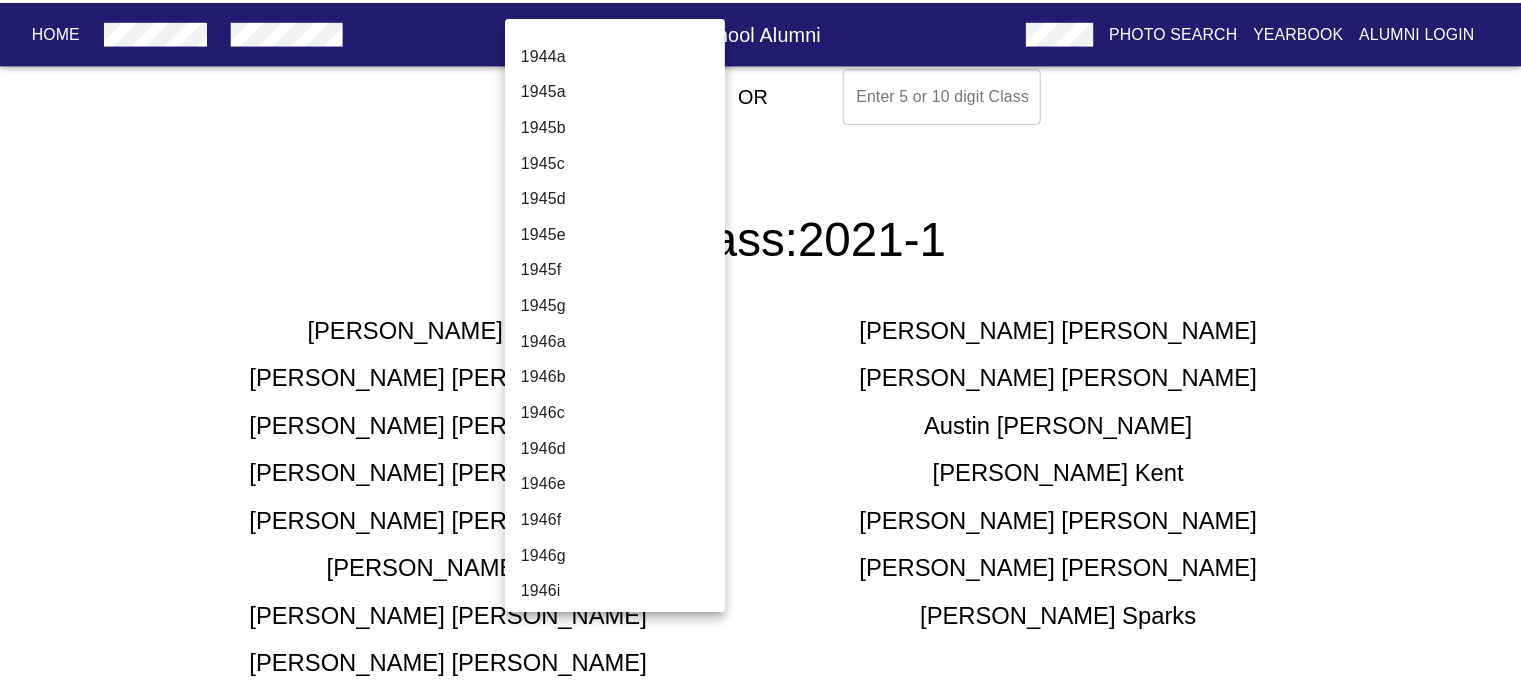 scroll, scrollTop: 6506, scrollLeft: 0, axis: vertical 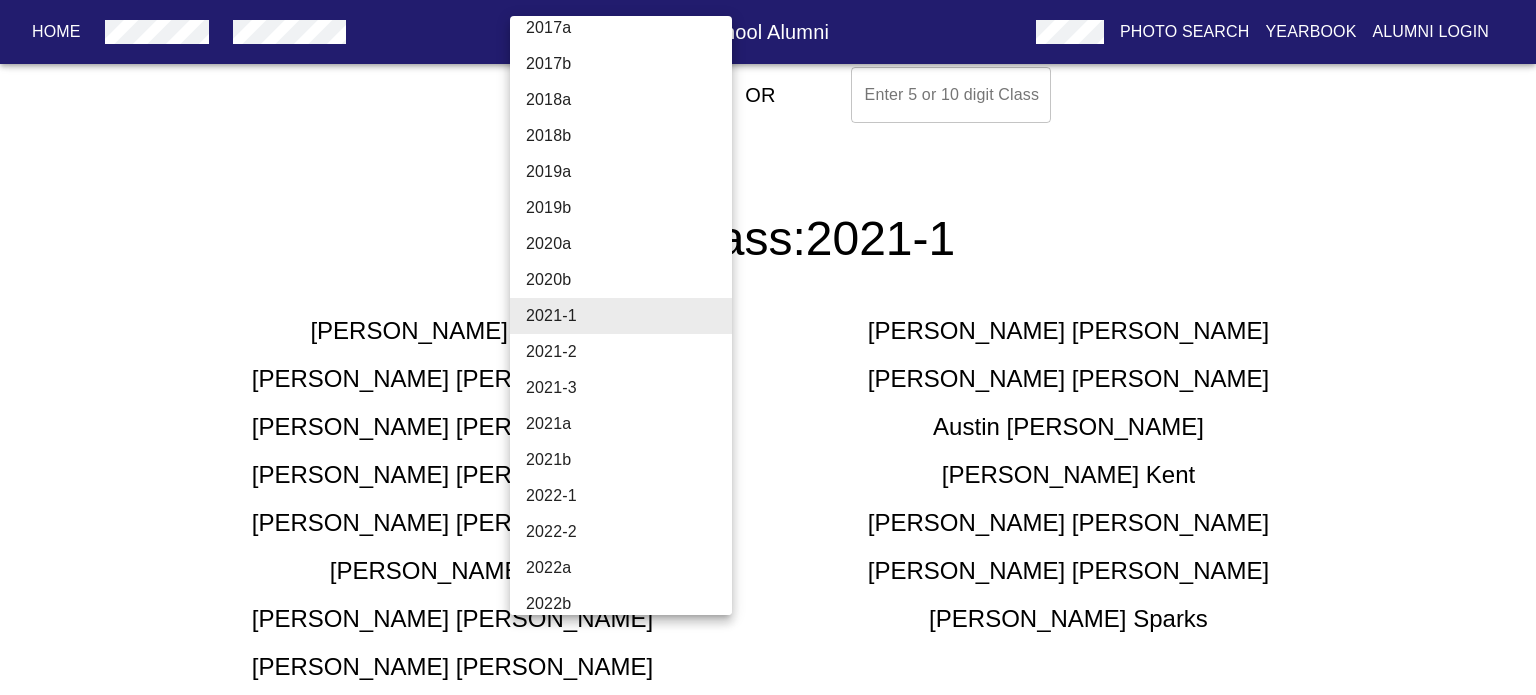 click on "2021-2" at bounding box center (628, 352) 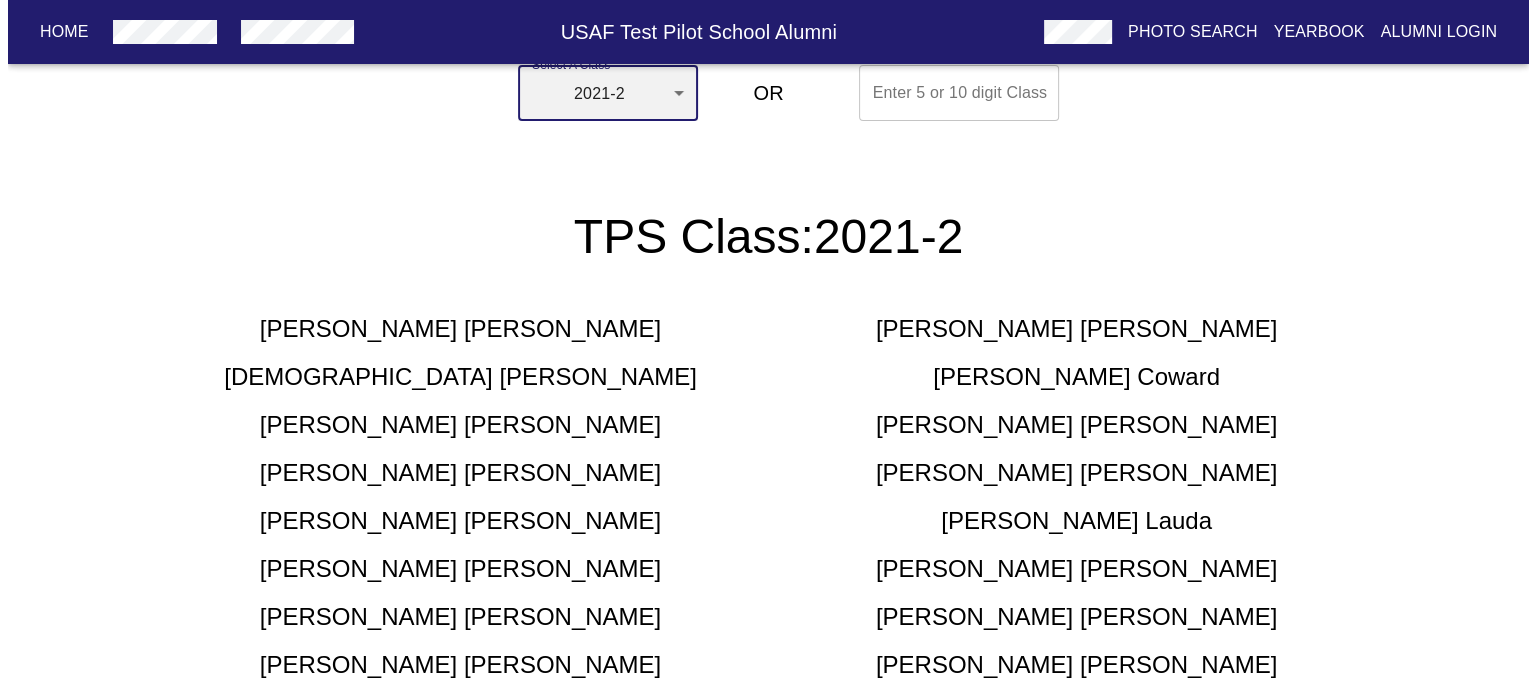 scroll, scrollTop: 21, scrollLeft: 0, axis: vertical 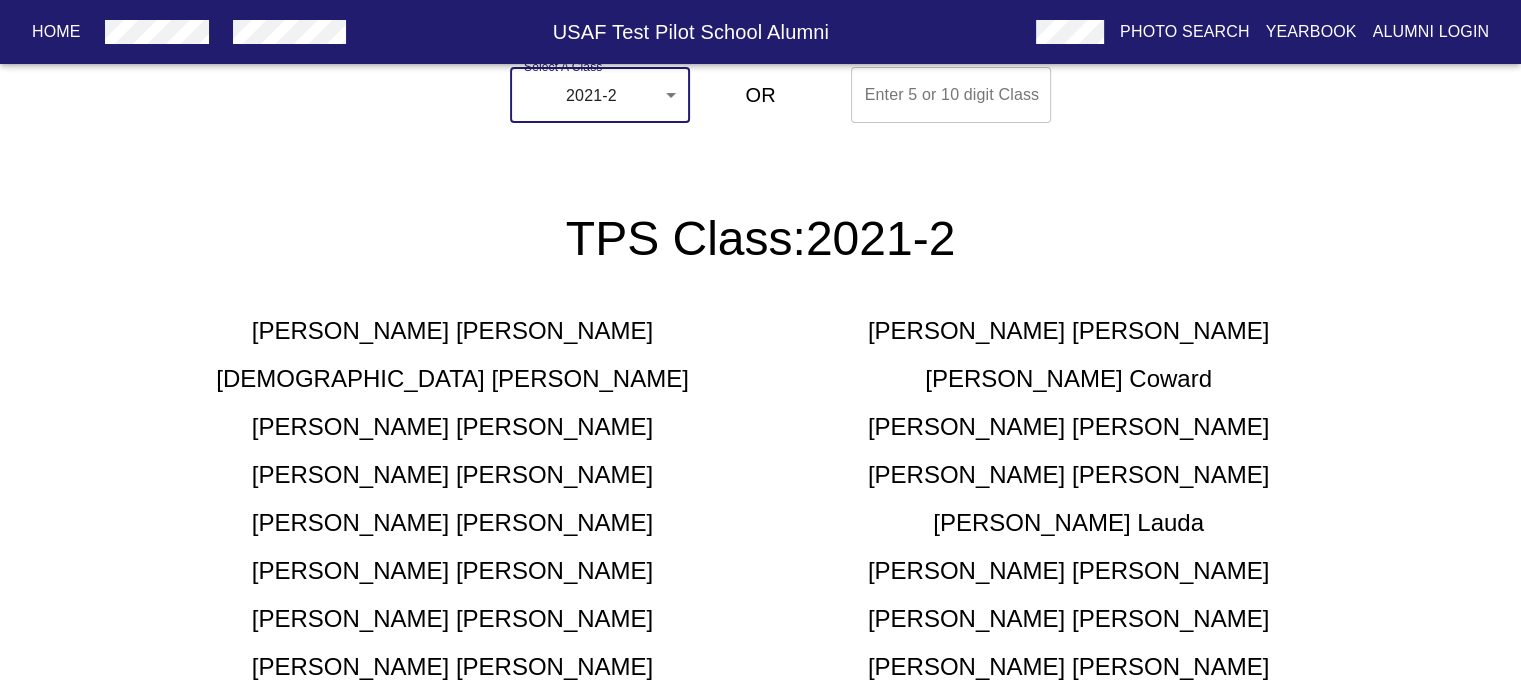 drag, startPoint x: 625, startPoint y: 49, endPoint x: 620, endPoint y: 67, distance: 18.681541 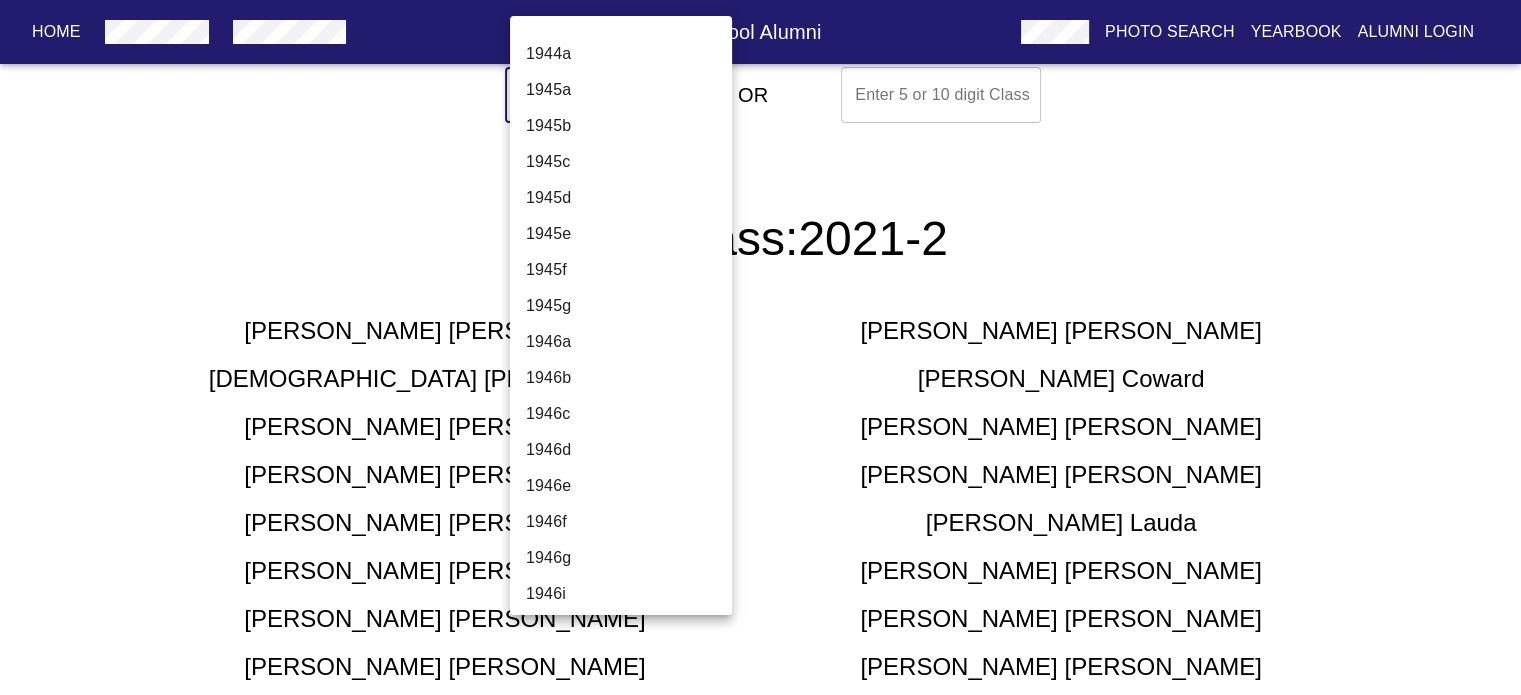 click on "Home USAF Test Pilot School Alumni Photo Search Yearbook Alumni Login Select A Class 2021-2 2021-2 ​ OR Enter 5 or 10 digit Class Enter 5 or 10 digit Class TPS Class:  2021-2 [PERSON_NAME] [PERSON_NAME] [PERSON_NAME] [PERSON_NAME] [PERSON_NAME] [PERSON_NAME] [PERSON_NAME] [PERSON_NAME] [PERSON_NAME] [PERSON_NAME] [PERSON_NAME] [PERSON_NAME] [PERSON_NAME] [PERSON_NAME] [PERSON_NAME] [PERSON_NAME] [PERSON_NAME] Space Test Course Class 2021-2 Home Alumni Bios Class Pages Photos Yearbook Alumni Login 1944a 1945a 1945b 1945c 1945d 1945e 1945f 1945g 1946a 1946b 1946c 1946d 1946e 1946f 1946g 1946i 1946j 1946k 1946l 1947a 1947b 1947c 1947d 1947f 1947g 1948a 1948b 1948d 1948f 1949a 1949b 1949c 1949d 1950a 1950b 1950c 1951a 1951b 1951c 1952a 1952b 1952c 1953a 1953b 1953c 1953d 1954a 1954b 1954c 1955a 1955c 1955d 1956a 1956b 1956c 1956d 1957a 1957c 1957d 1958a 1958b 1958c 1959a 1959b 1959c 1960a 1960b 1960c 1961a 1961c 1962a 1962c 1963a 1964a 1964b 1964c 1965a 1965b 1965c" at bounding box center [760, 861] 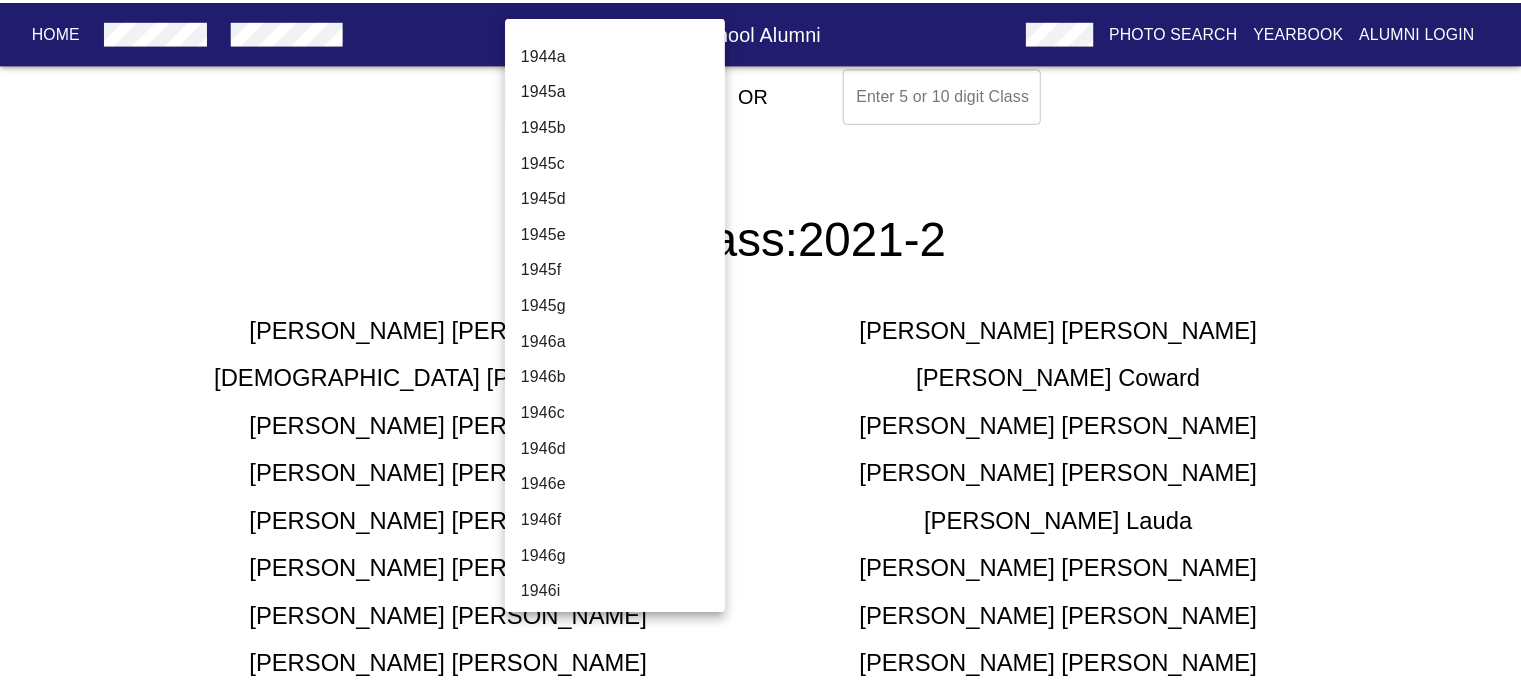 scroll, scrollTop: 6542, scrollLeft: 0, axis: vertical 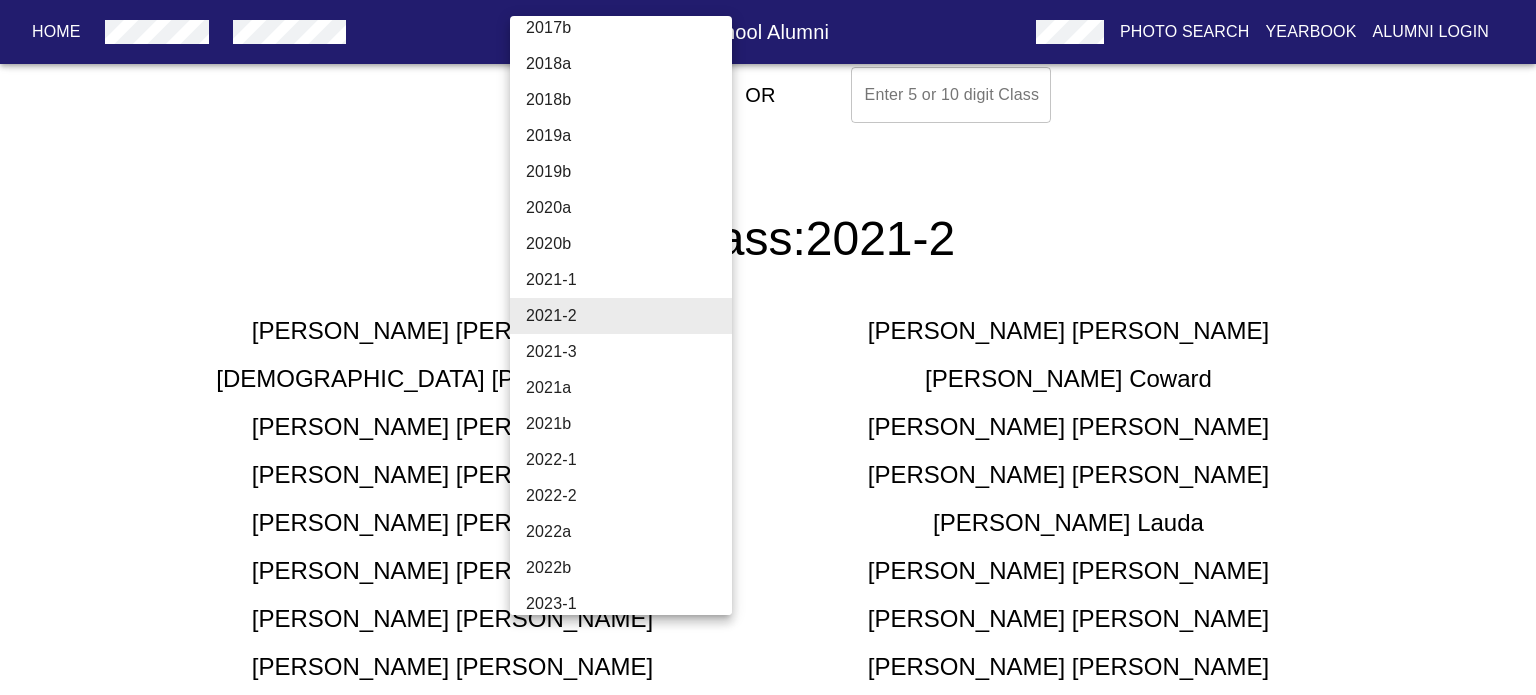 click on "2021-3" at bounding box center [628, 352] 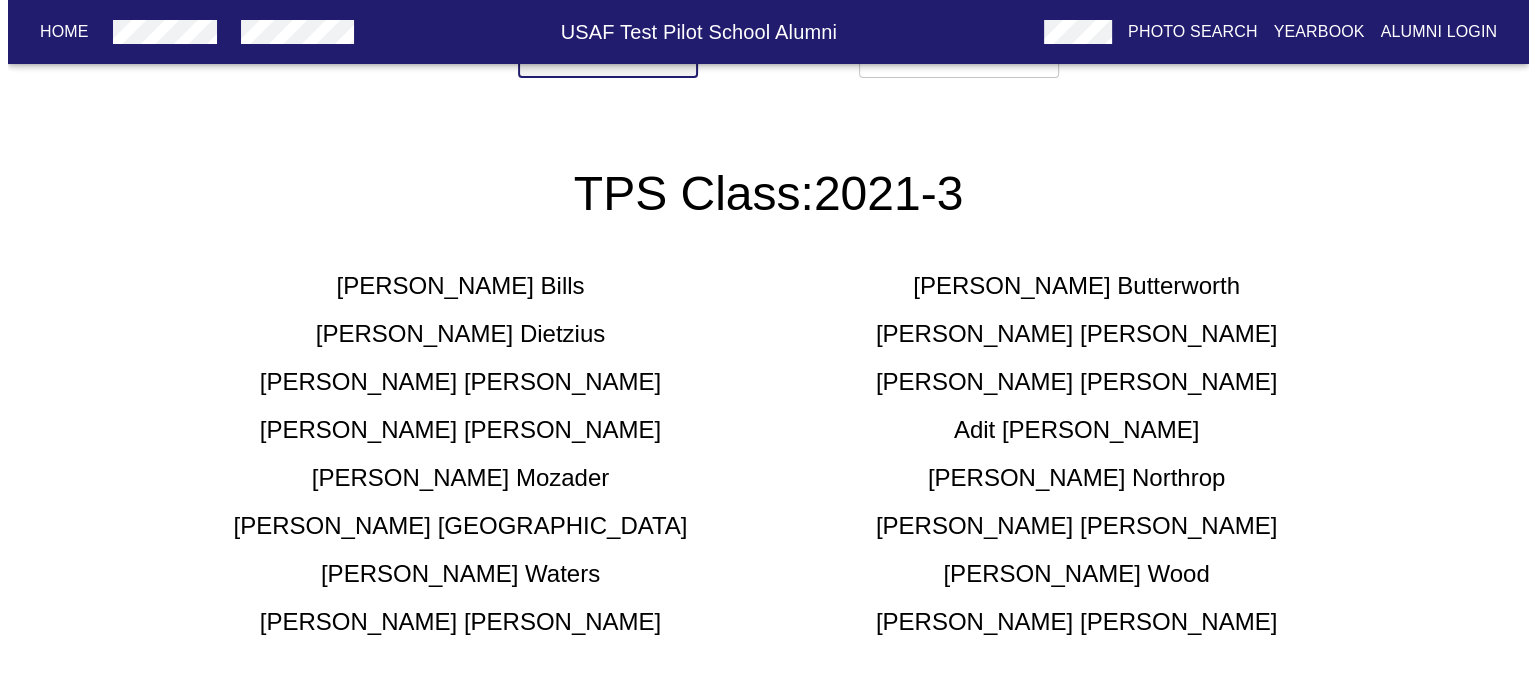 scroll, scrollTop: 21, scrollLeft: 0, axis: vertical 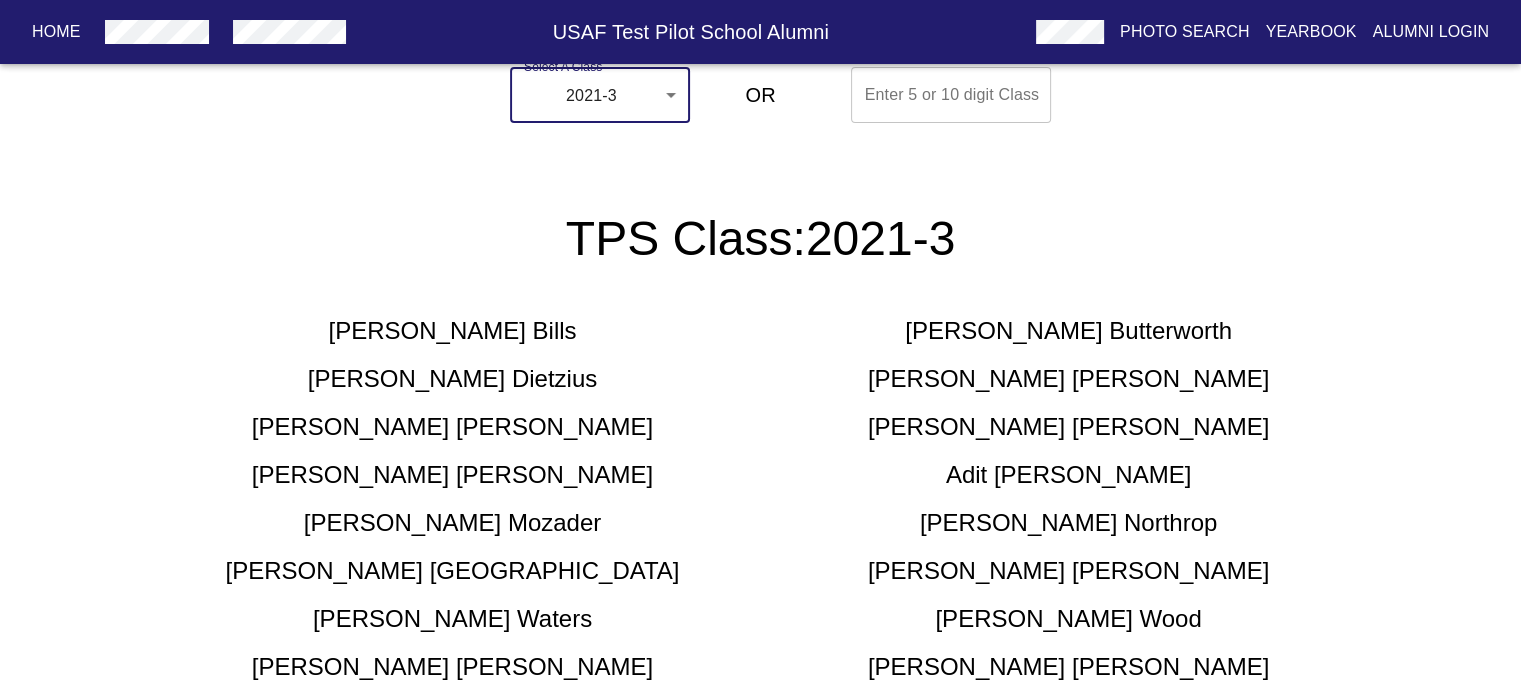 click on "Select A Class 2021-3 2021-3 ​" at bounding box center (571, 95) 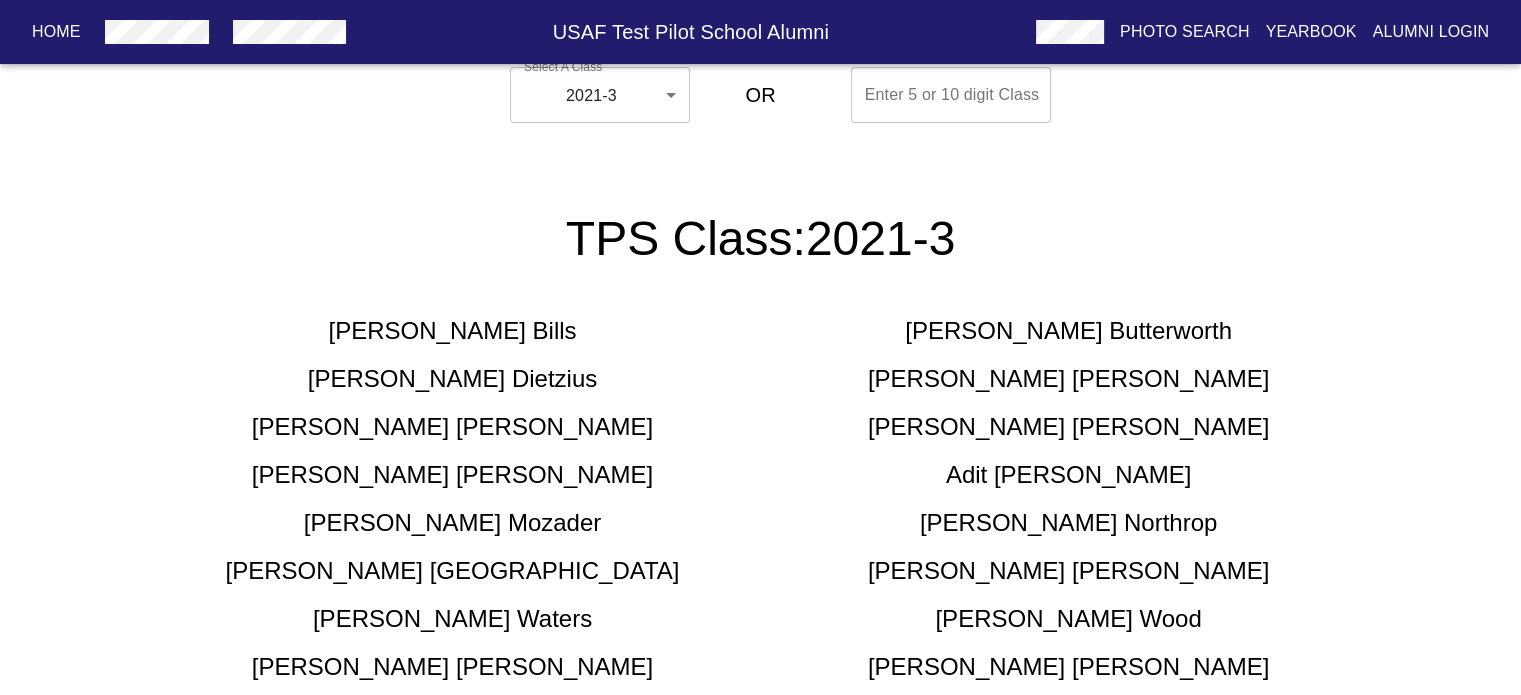 click on "Home USAF Test Pilot School Alumni Photo Search Yearbook Alumni Login Select A Class 2021-3 2021-3 ​ OR Enter 5 or 10 digit Class Enter 5 or 10 digit Class TPS Class:  2021-3 [PERSON_NAME] [PERSON_NAME] [PERSON_NAME] [PERSON_NAME] [PERSON_NAME] [PERSON_NAME] [PERSON_NAME] [PERSON_NAME] [PERSON_NAME] [PERSON_NAME] [PERSON_NAME] [DATE][PERSON_NAME] [PERSON_NAME] [PERSON_NAME] [PERSON_NAME] [PERSON_NAME] Space Test Course Class 2021-3 Home Alumni Bios Class Pages Photos Yearbook Alumni Login" at bounding box center [760, 886] 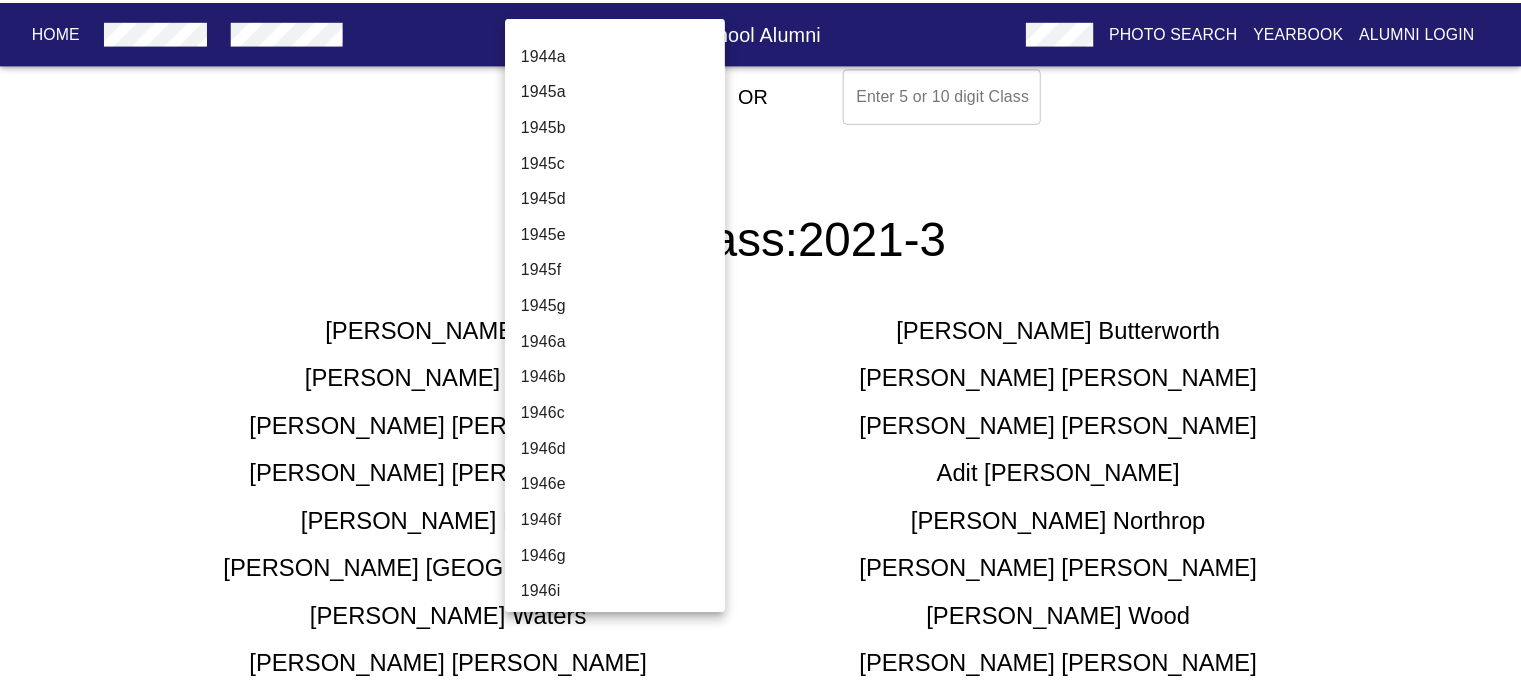 scroll, scrollTop: 6578, scrollLeft: 0, axis: vertical 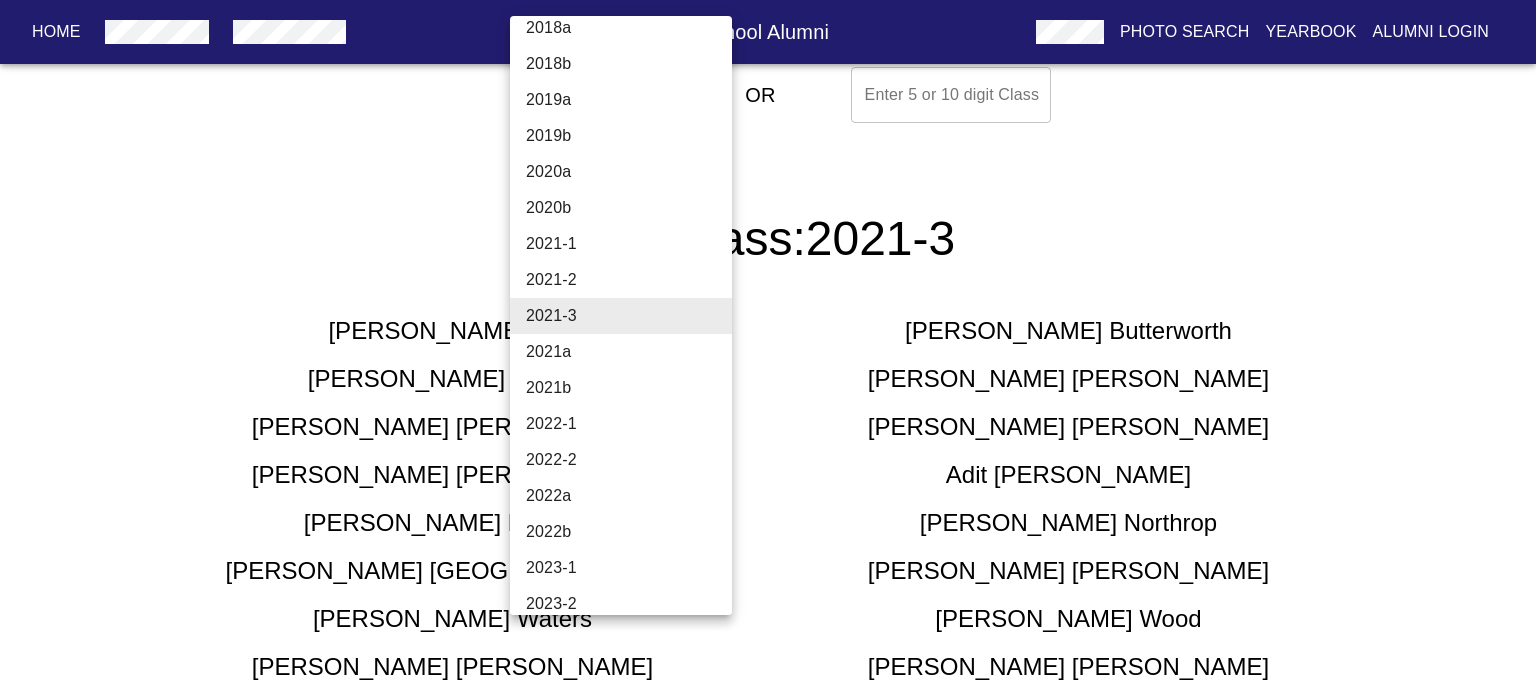click on "2022-2" at bounding box center (628, 460) 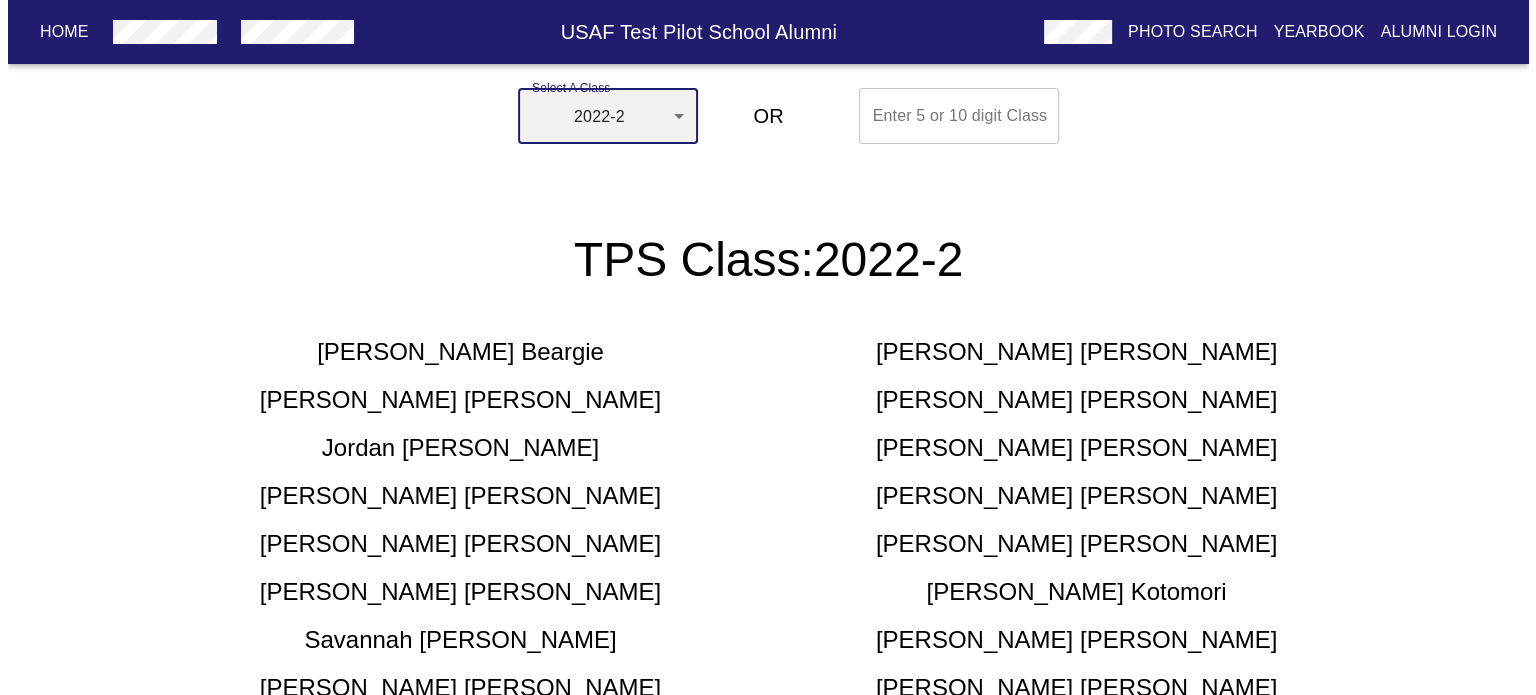 scroll, scrollTop: 0, scrollLeft: 0, axis: both 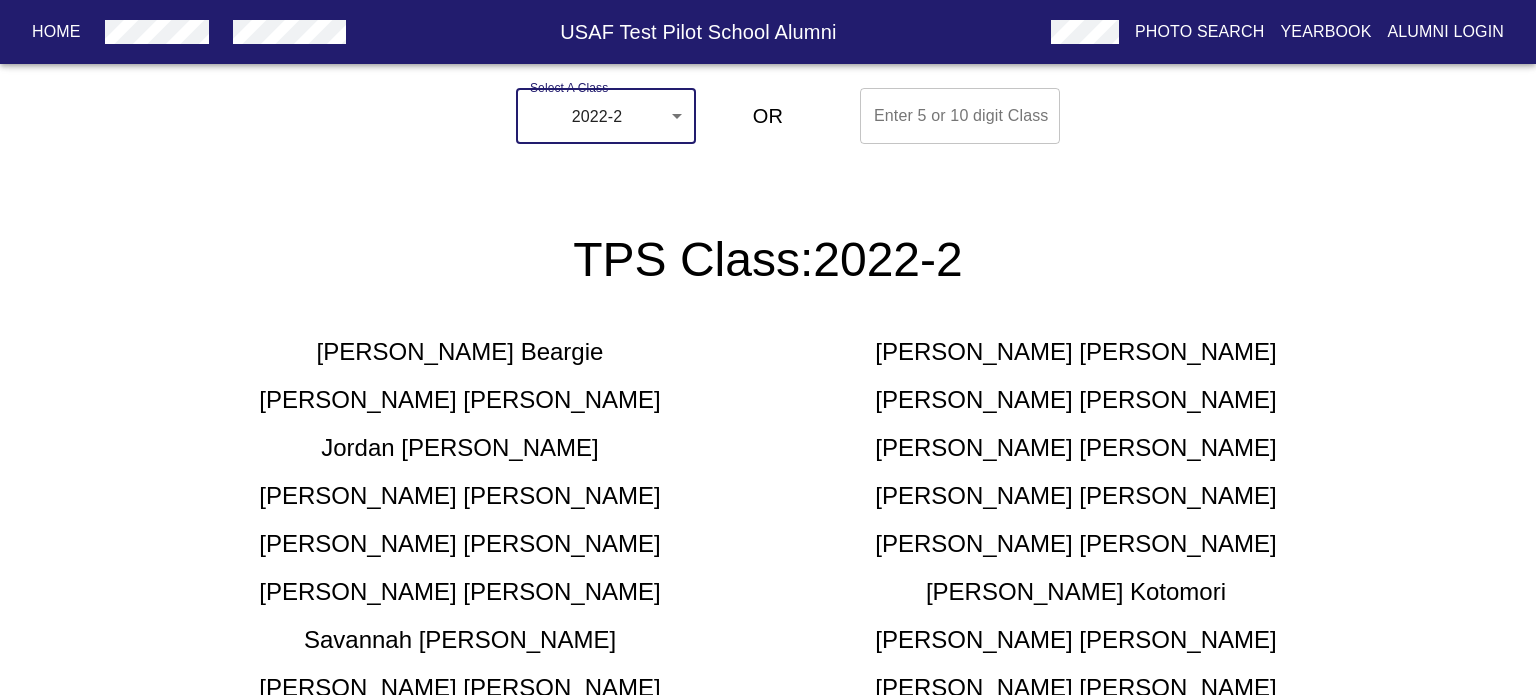 click on "Home USAF Test Pilot School Alumni Photo Search Yearbook Alumni Login Select A Class 2022-2 2022-2 ​ OR Enter 5 or 10 digit Class Enter 5 or 10 digit Class TPS Class:  2022-2 [PERSON_NAME] [PERSON_NAME] [PERSON_NAME] [PERSON_NAME] [PERSON_NAME] [PERSON_NAME] [PERSON_NAME] [PERSON_NAME] [PERSON_NAME] [PERSON_NAME] [PERSON_NAME] [PERSON_NAME] [PERSON_NAME] [PERSON_NAME] [PERSON_NAME] [PERSON_NAME] [PERSON_NAME] [PERSON_NAME] [PERSON_NAME] [PERSON_NAME] [PERSON_NAME] [PERSON_NAME] Space Test Course Class 2022-2 Home Alumni Bios Class Pages Photos Yearbook Alumni Login" at bounding box center [768, 930] 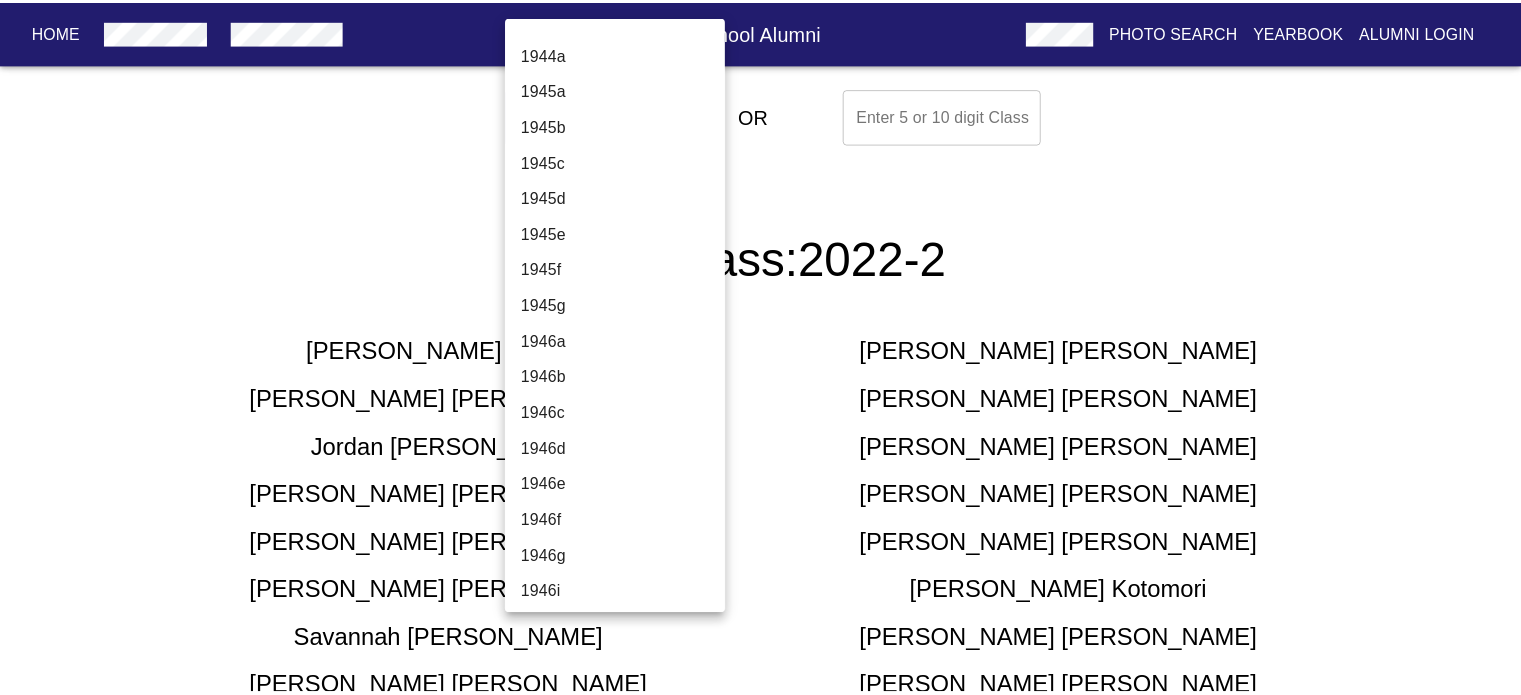 scroll, scrollTop: 6722, scrollLeft: 0, axis: vertical 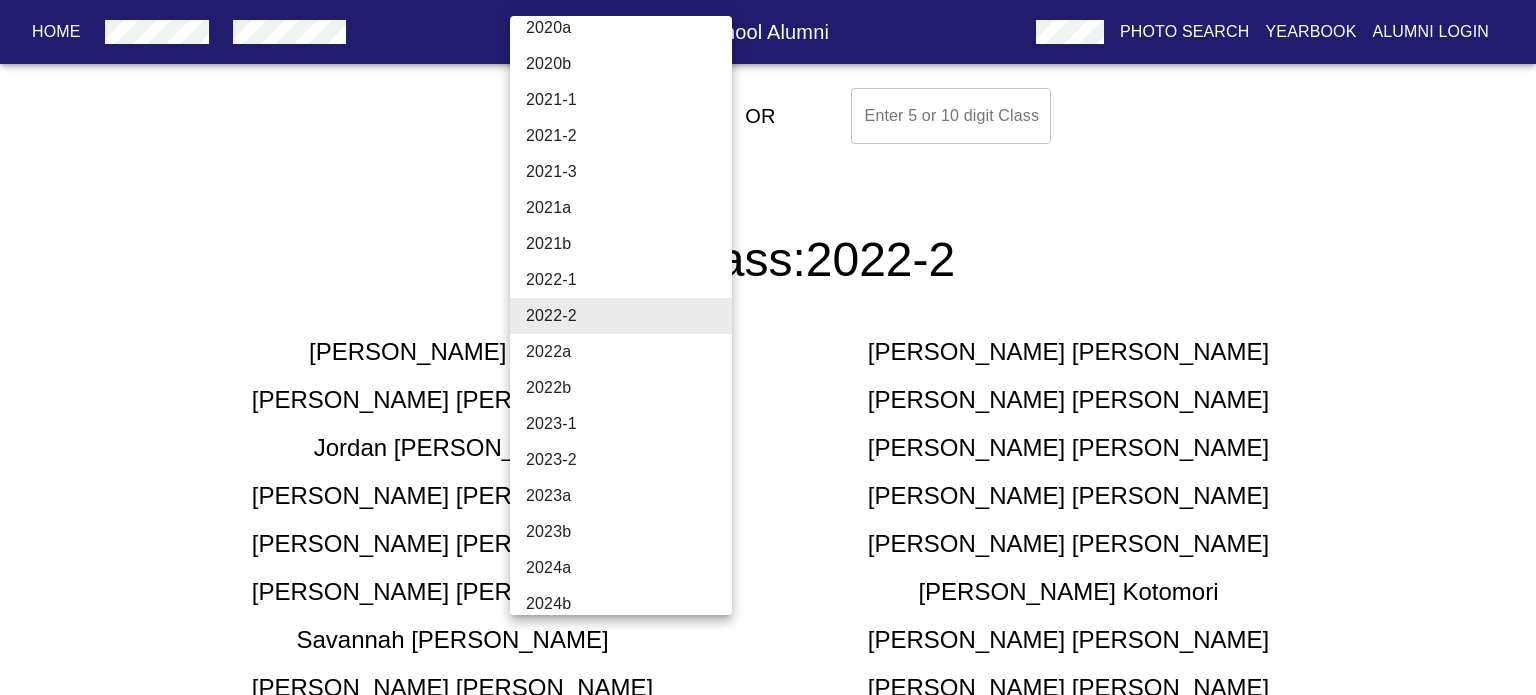 click on "2023-1" at bounding box center [628, 424] 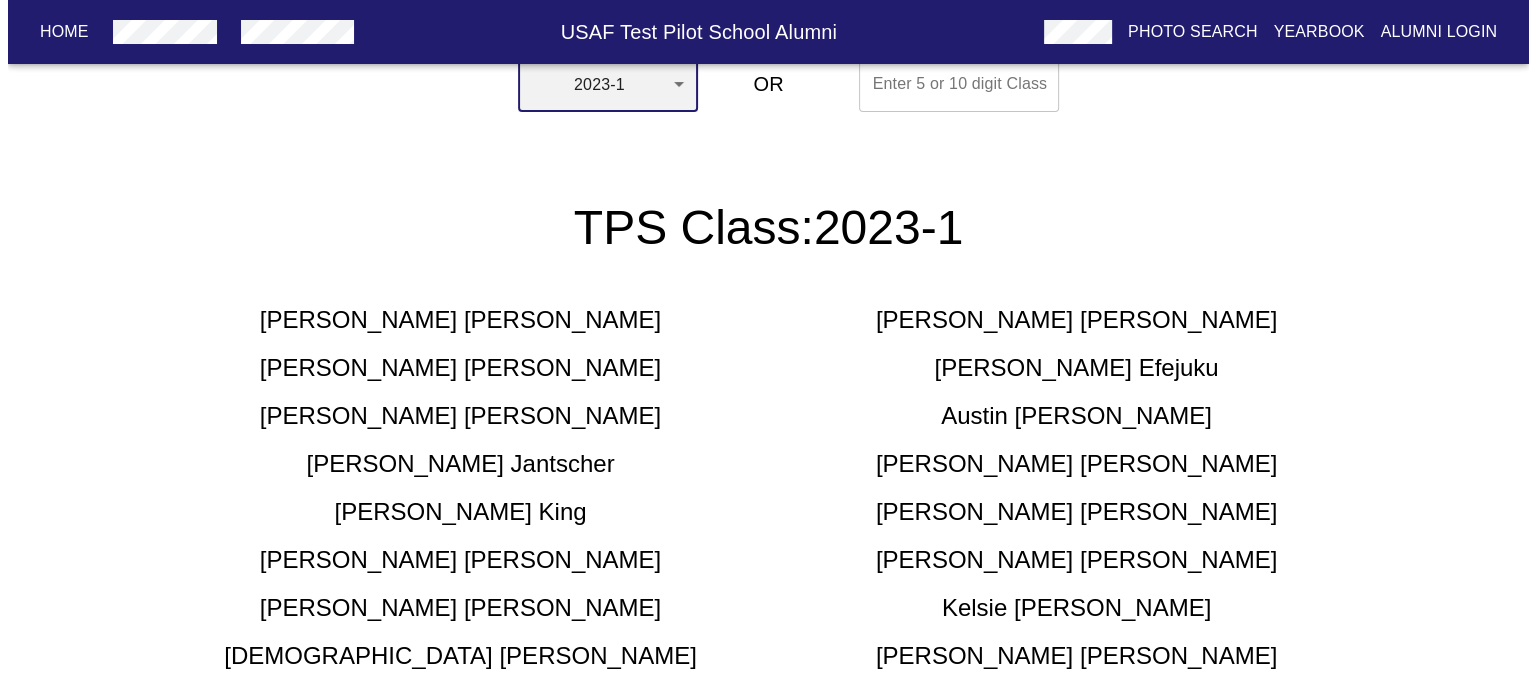 scroll, scrollTop: 0, scrollLeft: 0, axis: both 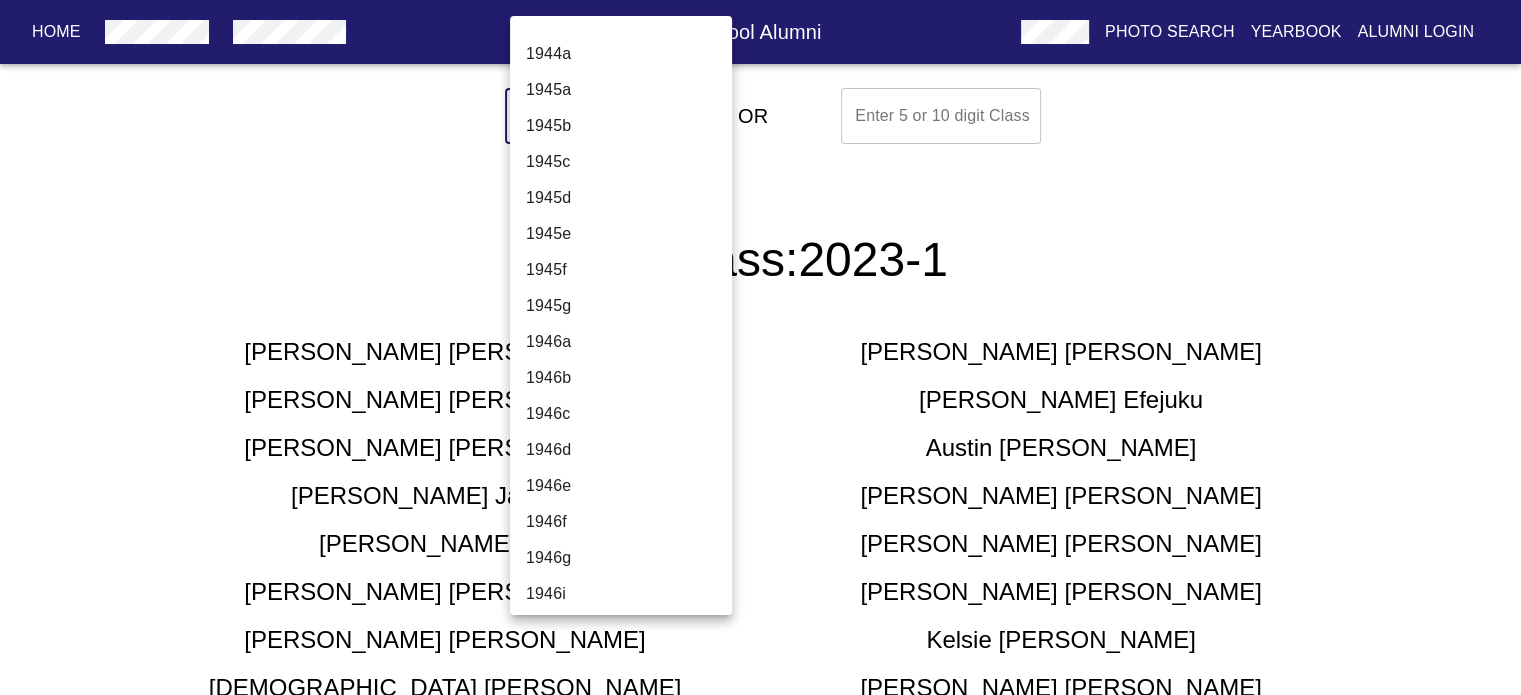 click on "Home USAF Test Pilot School Alumni Photo Search Yearbook Alumni Login Select A Class 2023-1 2023-1 ​ OR Enter 5 or 10 digit Class Enter 5 or 10 digit Class TPS Class:  2023-1 [PERSON_NAME]  [PERSON_NAME] [PERSON_NAME] [PERSON_NAME] [PERSON_NAME] [PERSON_NAME] [PERSON_NAME] [PERSON_NAME] [PERSON_NAME]  [PERSON_NAME]  [PERSON_NAME] [PERSON_NAME] [PERSON_NAME] [PERSON_NAME]  [PERSON_NAME] [PERSON_NAME]  [PERSON_NAME]  [PERSON_NAME]  [PERSON_NAME] [PERSON_NAME]  [PERSON_NAME]  [PERSON_NAME]  Space Test Course Class 2023-1 Home Alumni Bios Class Pages Photos Yearbook Alumni Login 1944a 1945a 1945b 1945c 1945d 1945e 1945f 1945g 1946a 1946b 1946c 1946d 1946e 1946f 1946g 1946i 1946j 1946k 1946l 1947a 1947b 1947c 1947d 1947f 1947g 1948a 1948b 1948d 1948f 1949a 1949b 1949c 1949d 1950a 1950b 1950c 1951a 1951b 1951c 1952a 1952b 1952c 1953a 1953b 1953c 1953d 1954a 1954b 1954c 1955a 1955c 1955d 1956a 1956b 1956c 1956d 1957a 1957c 1957d 1958a 1958b 1958c 1959a 1959b 1959c 1960a 1960b 1960c" at bounding box center (760, 931) 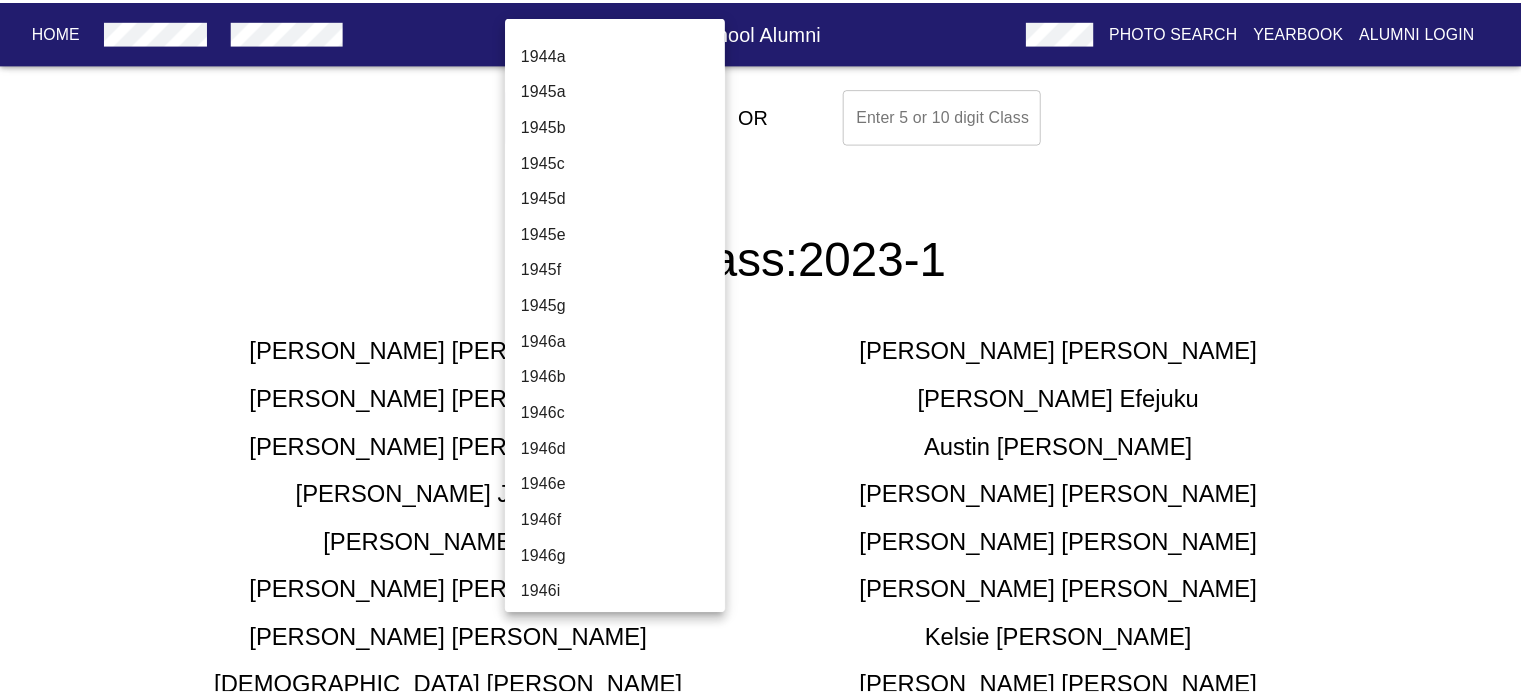 scroll, scrollTop: 6772, scrollLeft: 0, axis: vertical 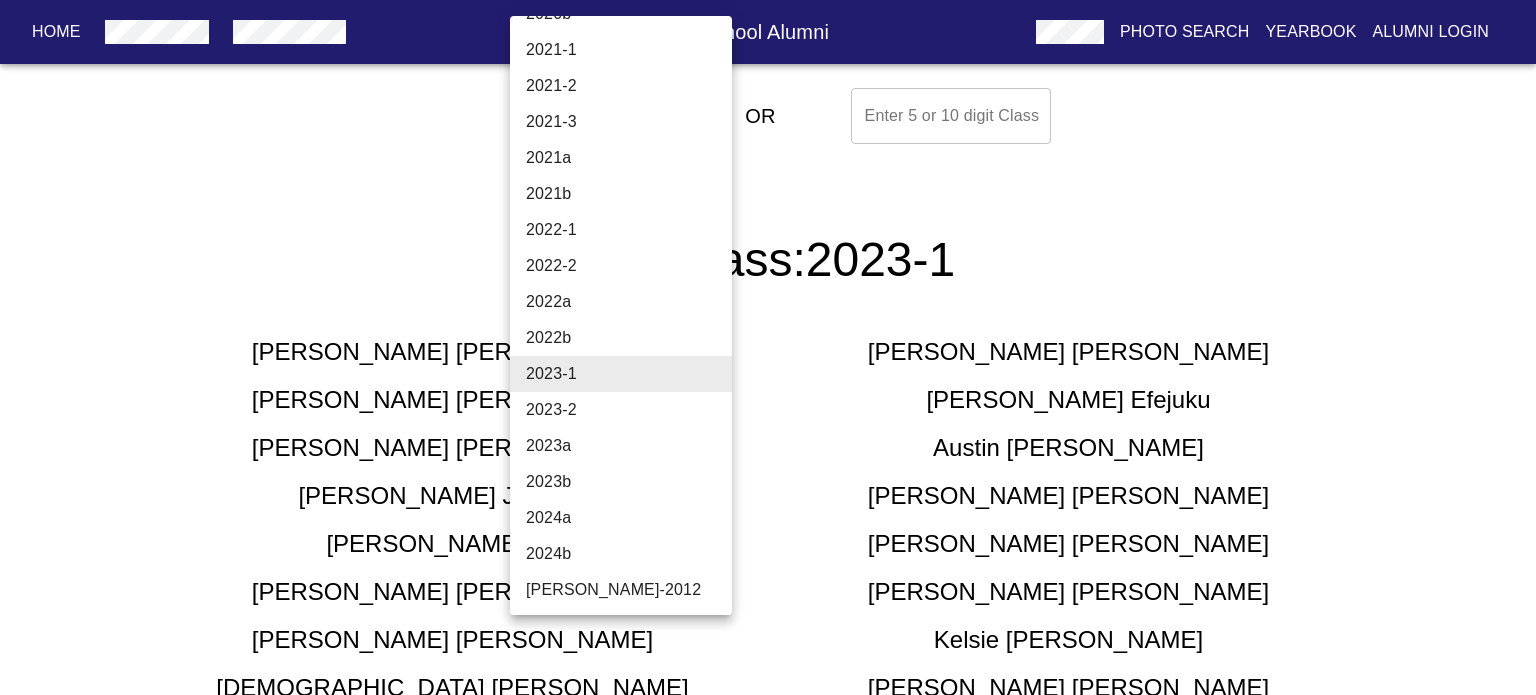 click on "2023-2" at bounding box center [628, 410] 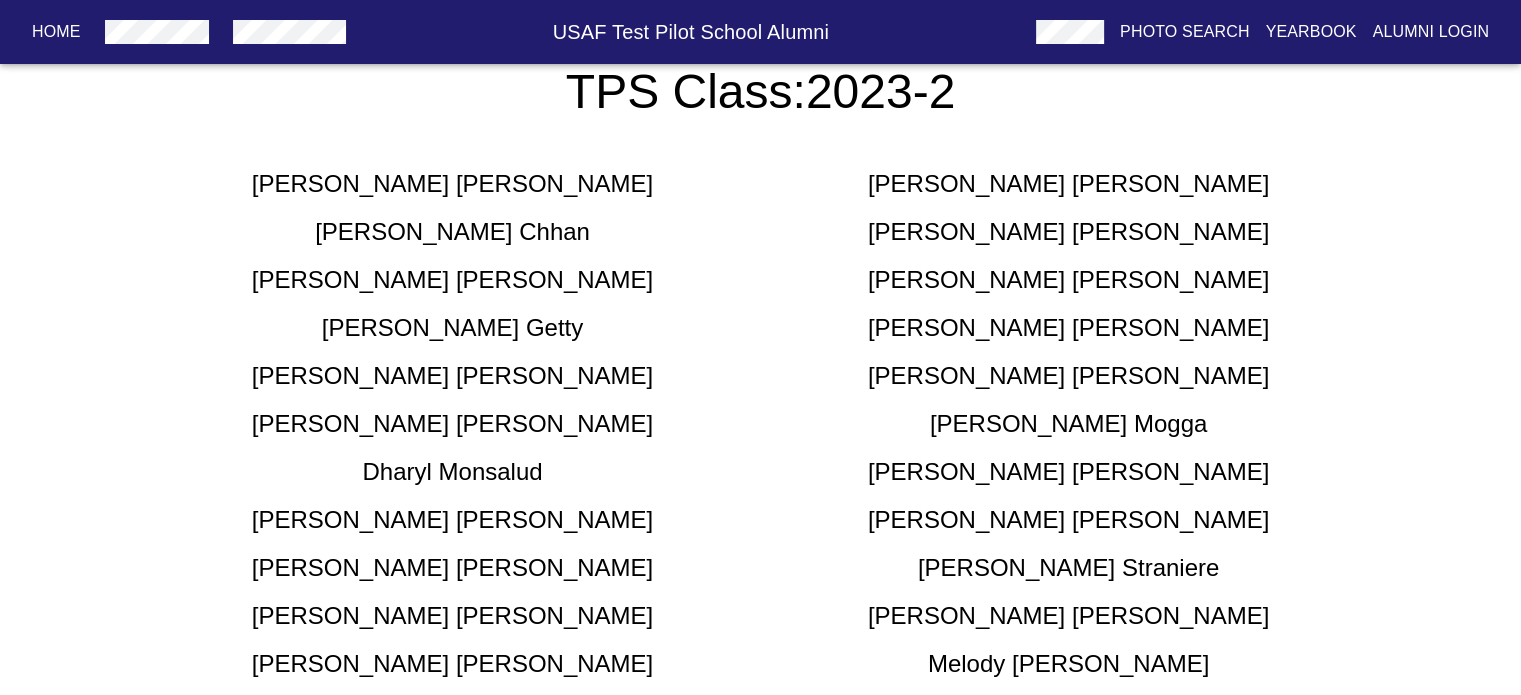 scroll, scrollTop: 200, scrollLeft: 0, axis: vertical 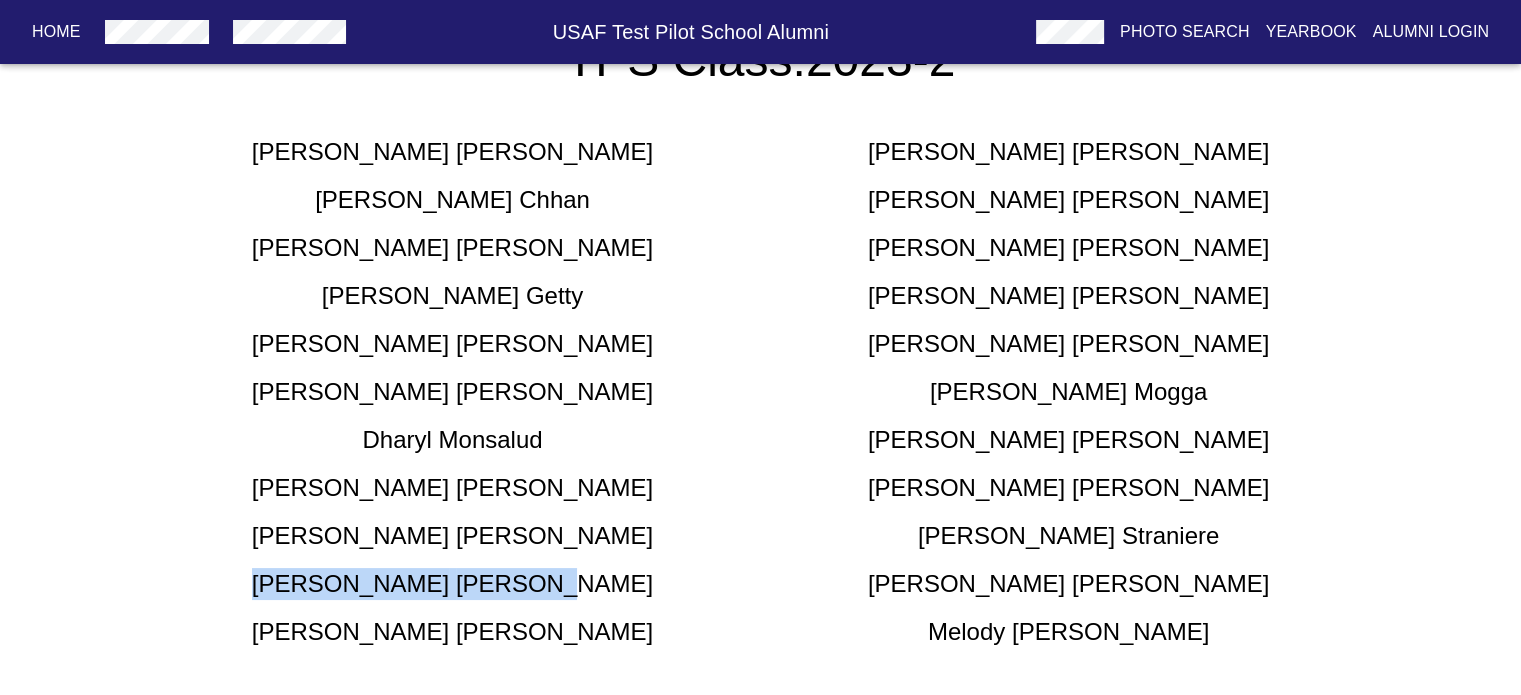 drag, startPoint x: 346, startPoint y: 575, endPoint x: 595, endPoint y: 590, distance: 249.4514 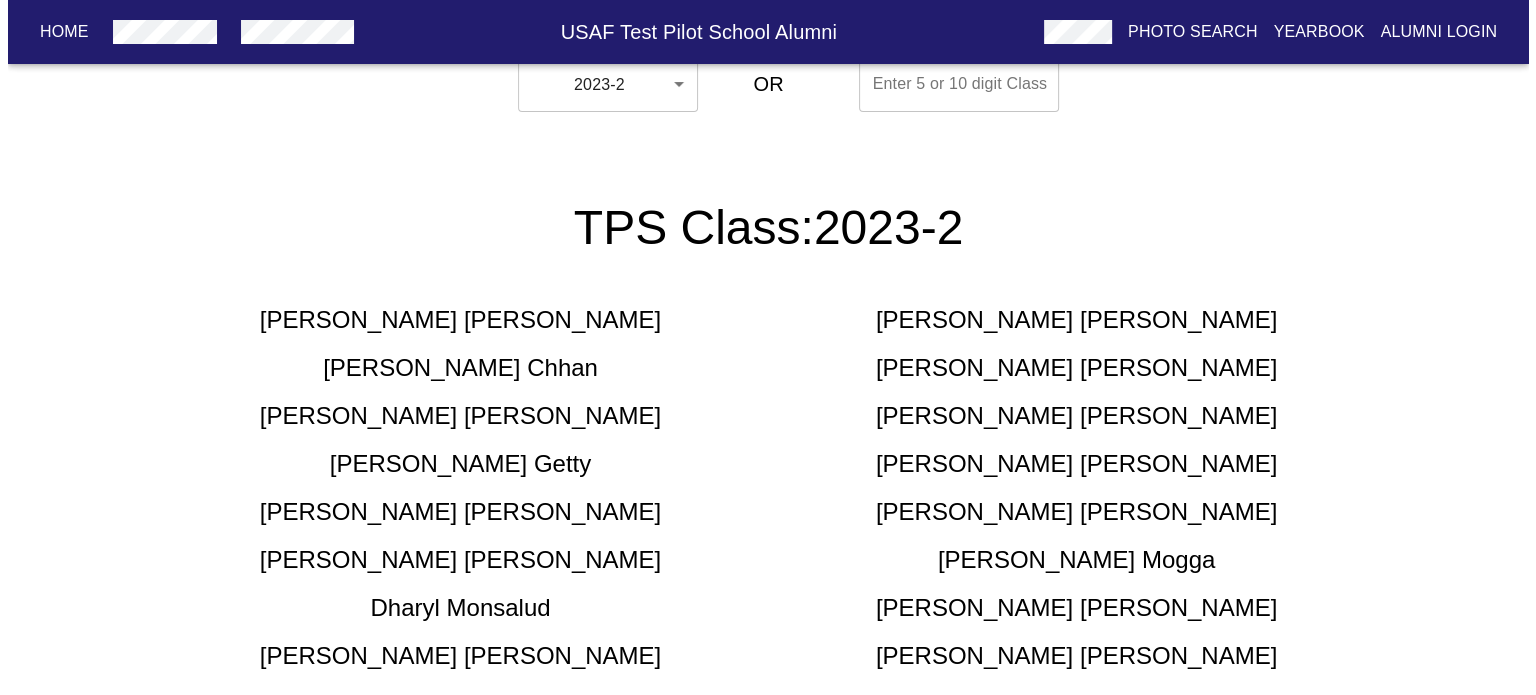 scroll, scrollTop: 0, scrollLeft: 0, axis: both 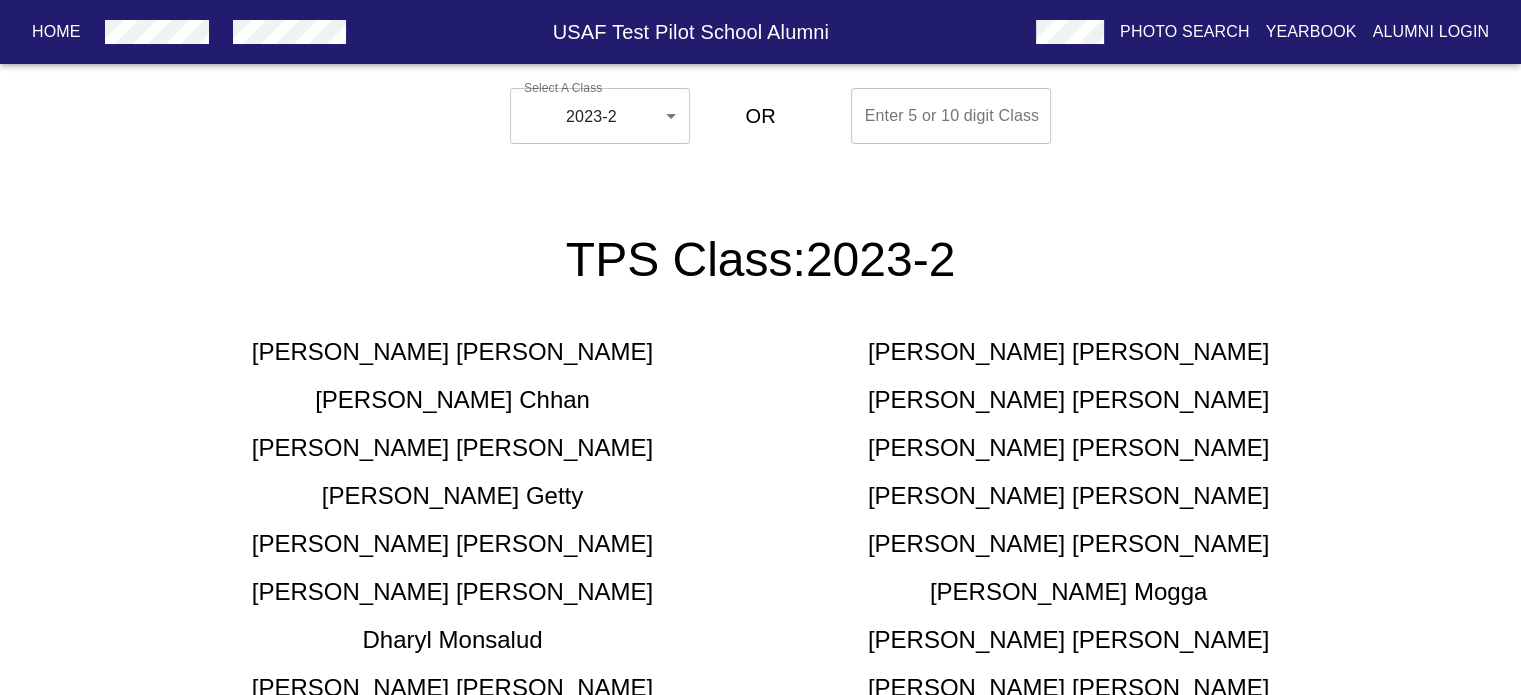 click on "Home USAF Test Pilot School Alumni Photo Search Yearbook Alumni Login Select A Class 2023-2 2023-2 ​ OR Enter 5 or 10 digit Class Enter 5 or 10 digit Class TPS Class:  2023-2 [PERSON_NAME] [PERSON_NAME] [PERSON_NAME] [PERSON_NAME] [PERSON_NAME] [PERSON_NAME] [PERSON_NAME] [PERSON_NAME] [PERSON_NAME] [PERSON_NAME] [PERSON_NAME] [PERSON_NAME] [PERSON_NAME] [PERSON_NAME] [PERSON_NAME]   [PERSON_NAME] [PERSON_NAME] [PERSON_NAME] [PERSON_NAME] [PERSON_NAME] [PERSON_NAME] [PERSON_NAME] Space Test Course Class 2023-2 Home Alumni Bios Class Pages Photos Yearbook Alumni Login" at bounding box center (760, 931) 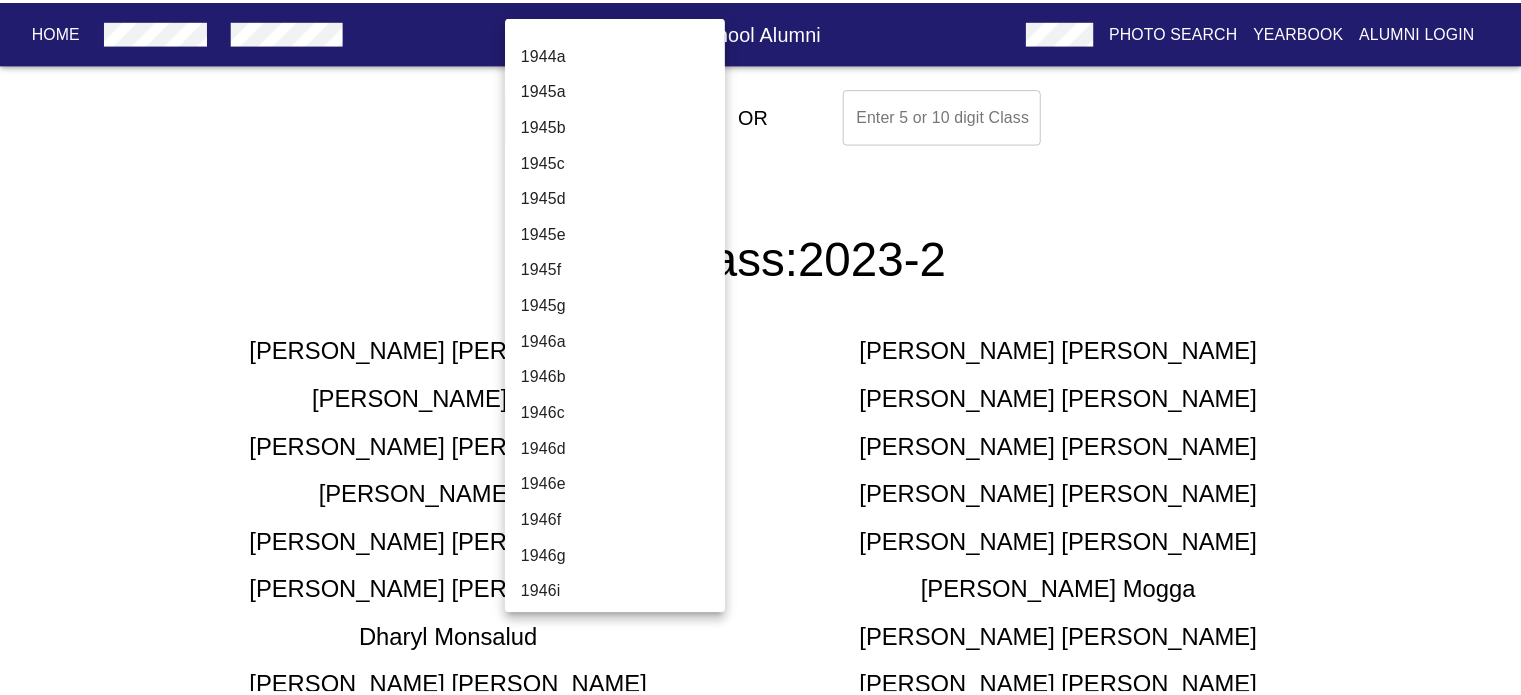 scroll, scrollTop: 6772, scrollLeft: 0, axis: vertical 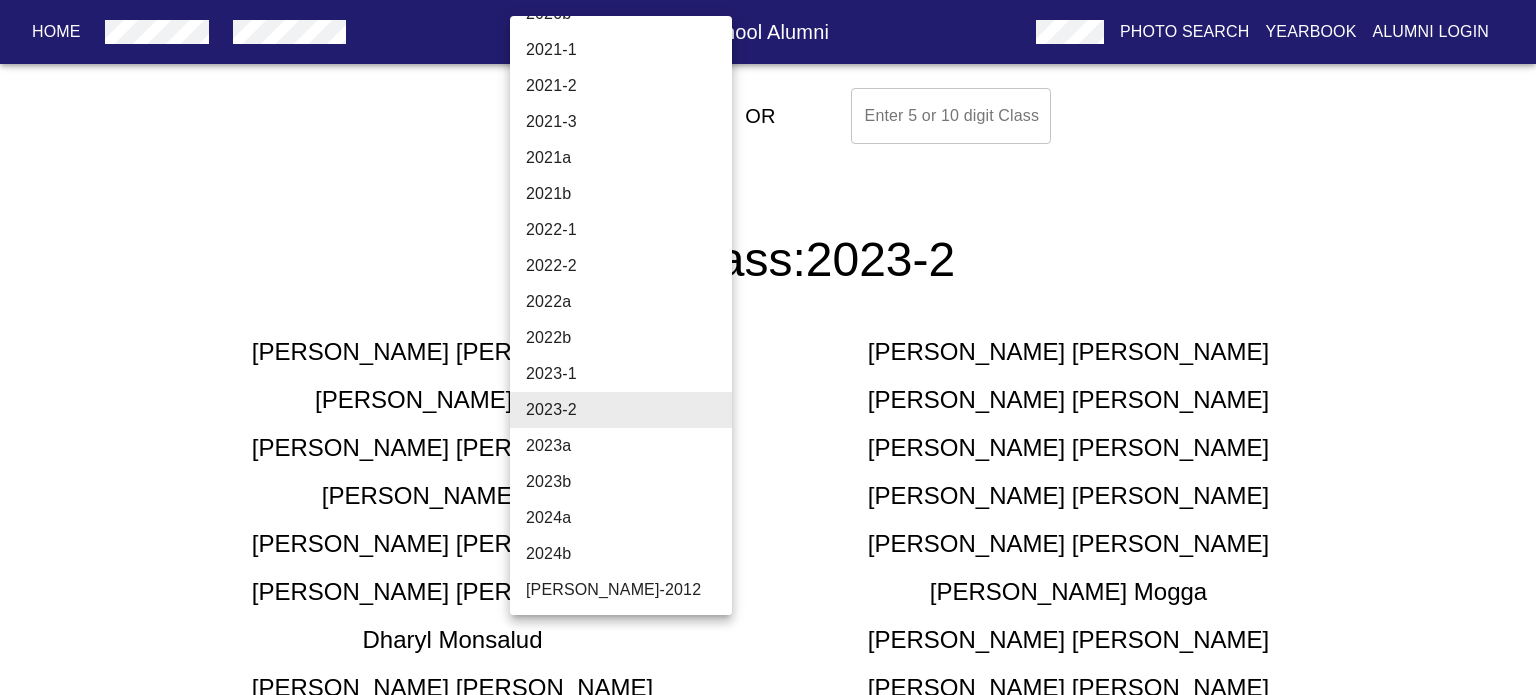 click on "2022-2" at bounding box center [628, 266] 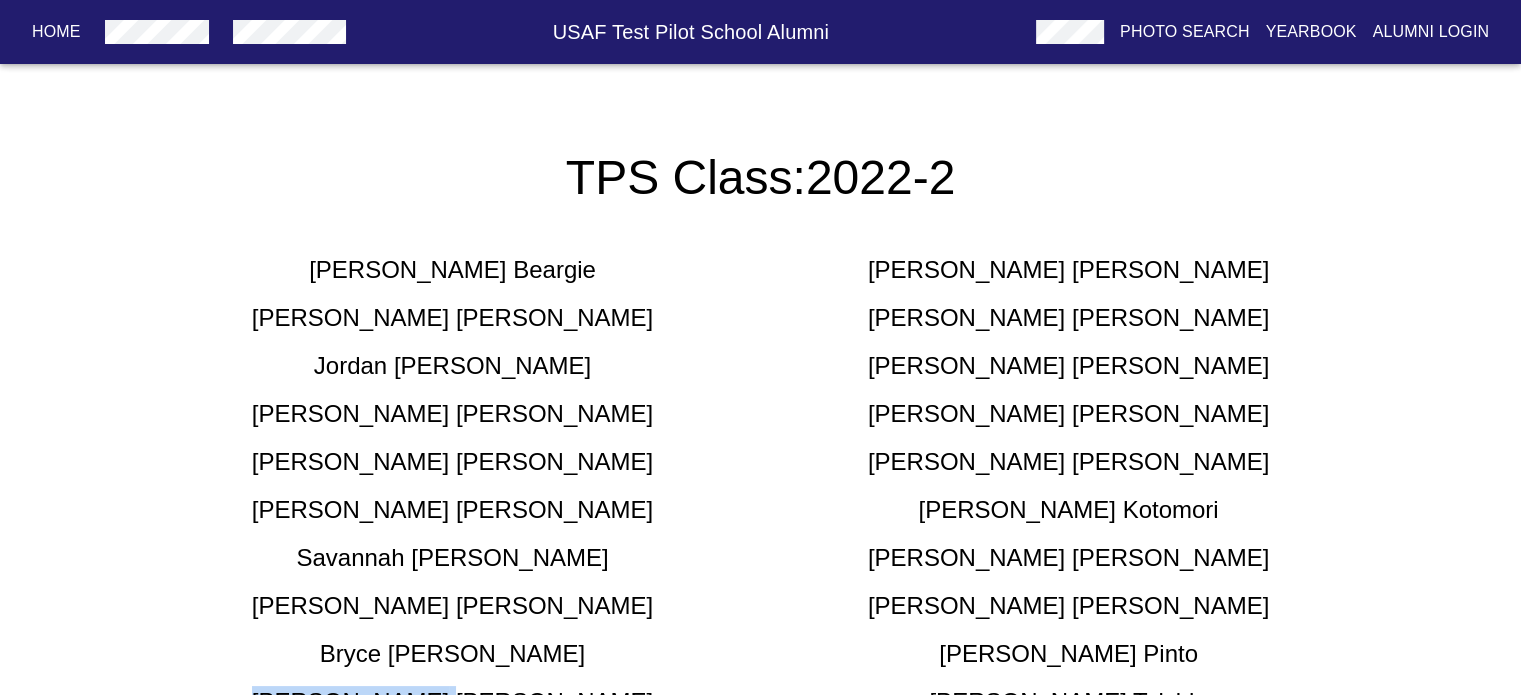 scroll, scrollTop: 0, scrollLeft: 0, axis: both 